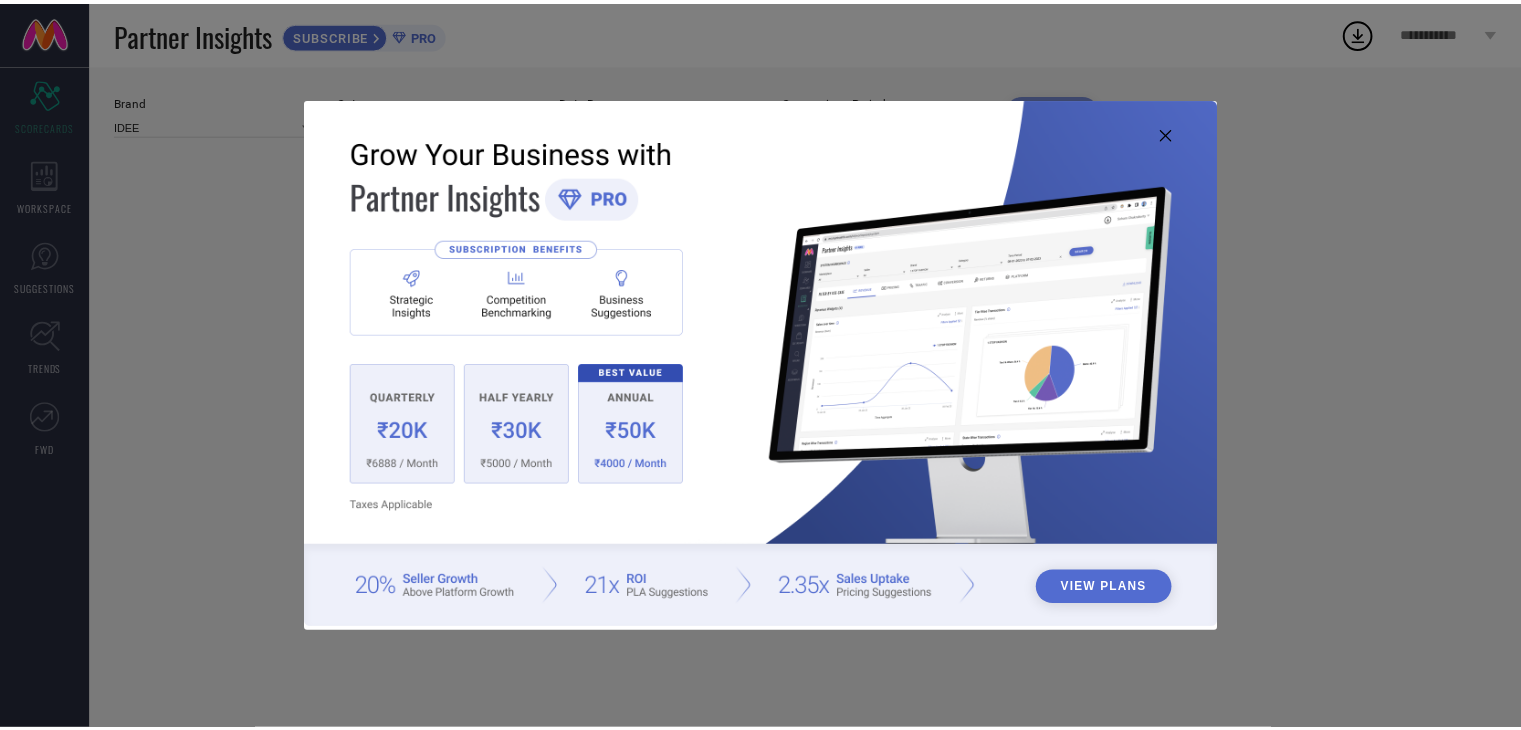 scroll, scrollTop: 0, scrollLeft: 0, axis: both 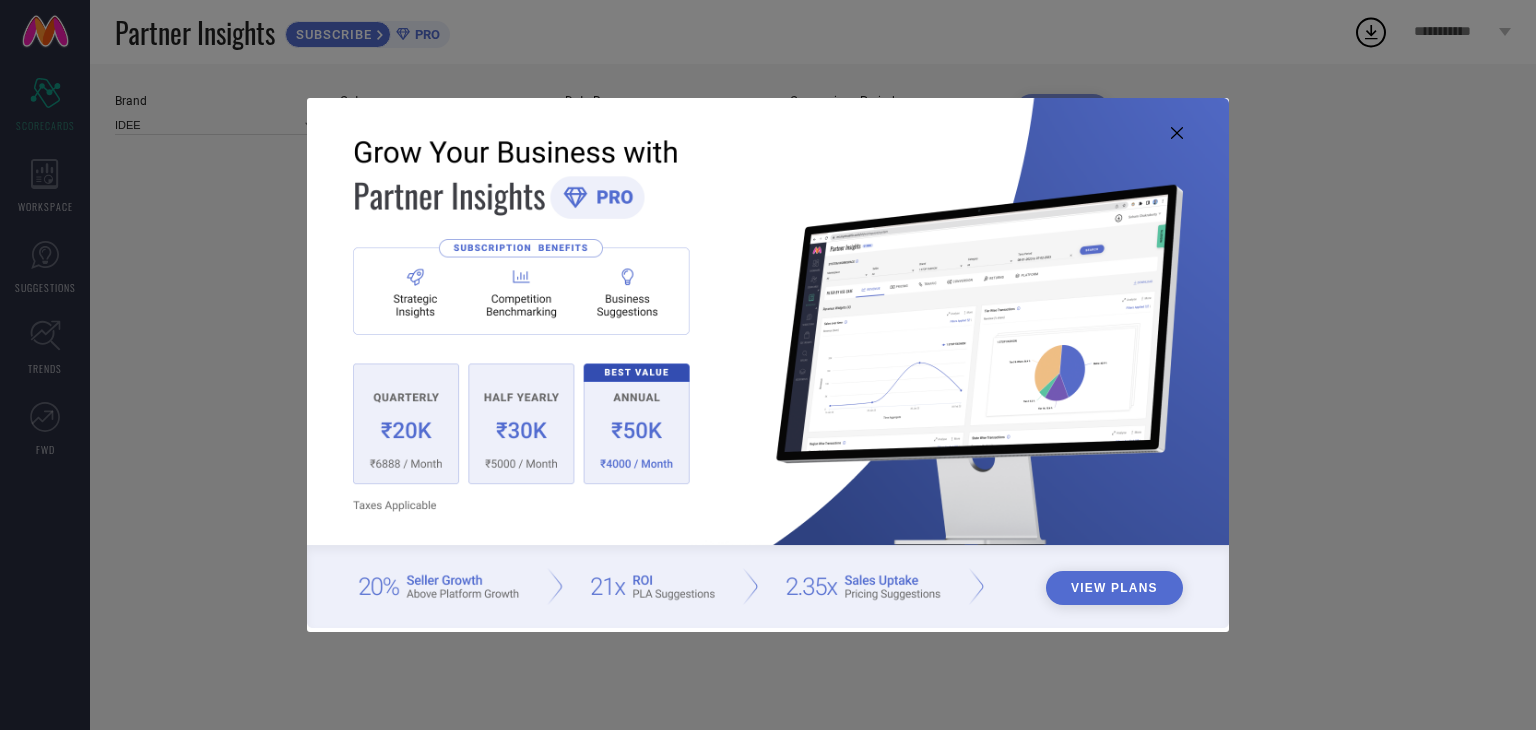 type on "All" 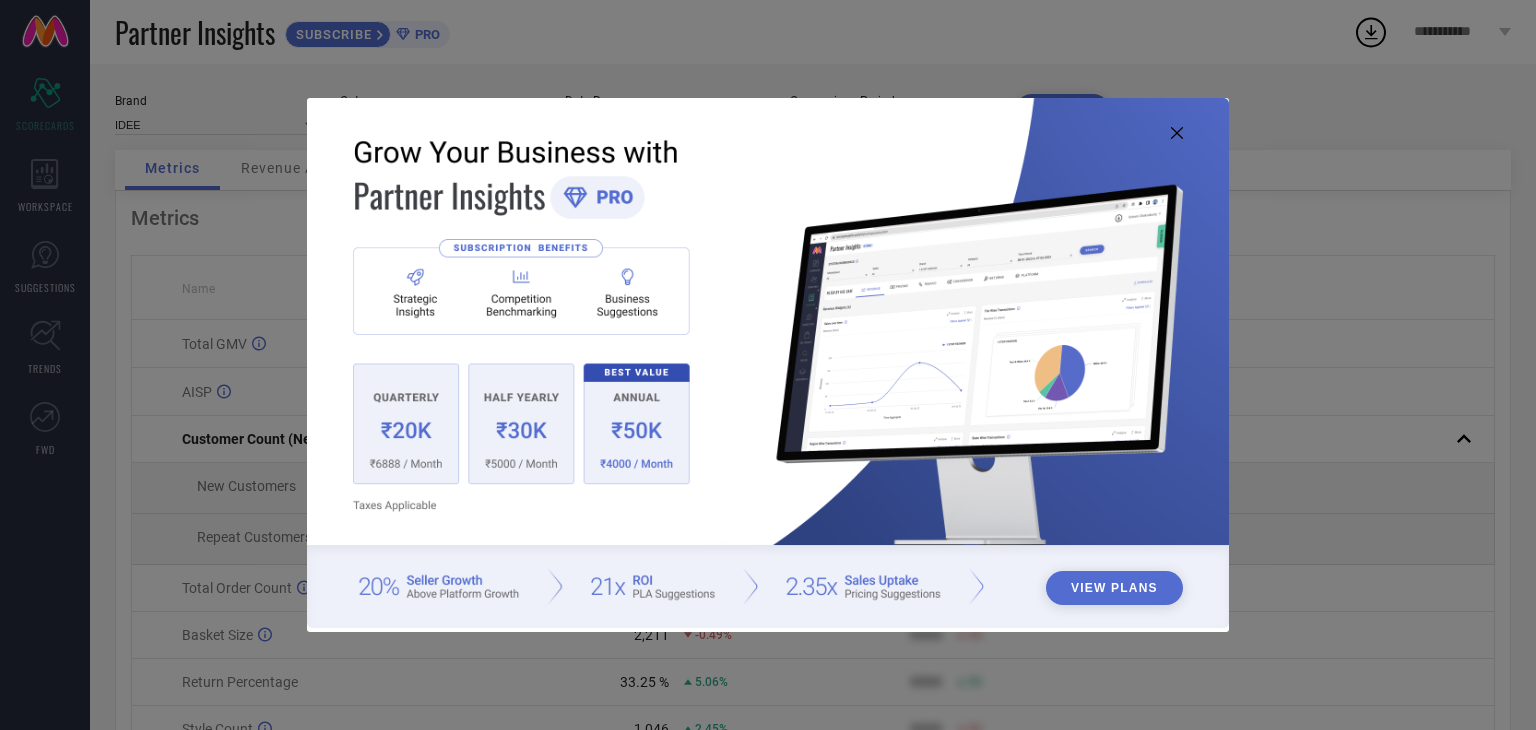 click at bounding box center (768, 363) 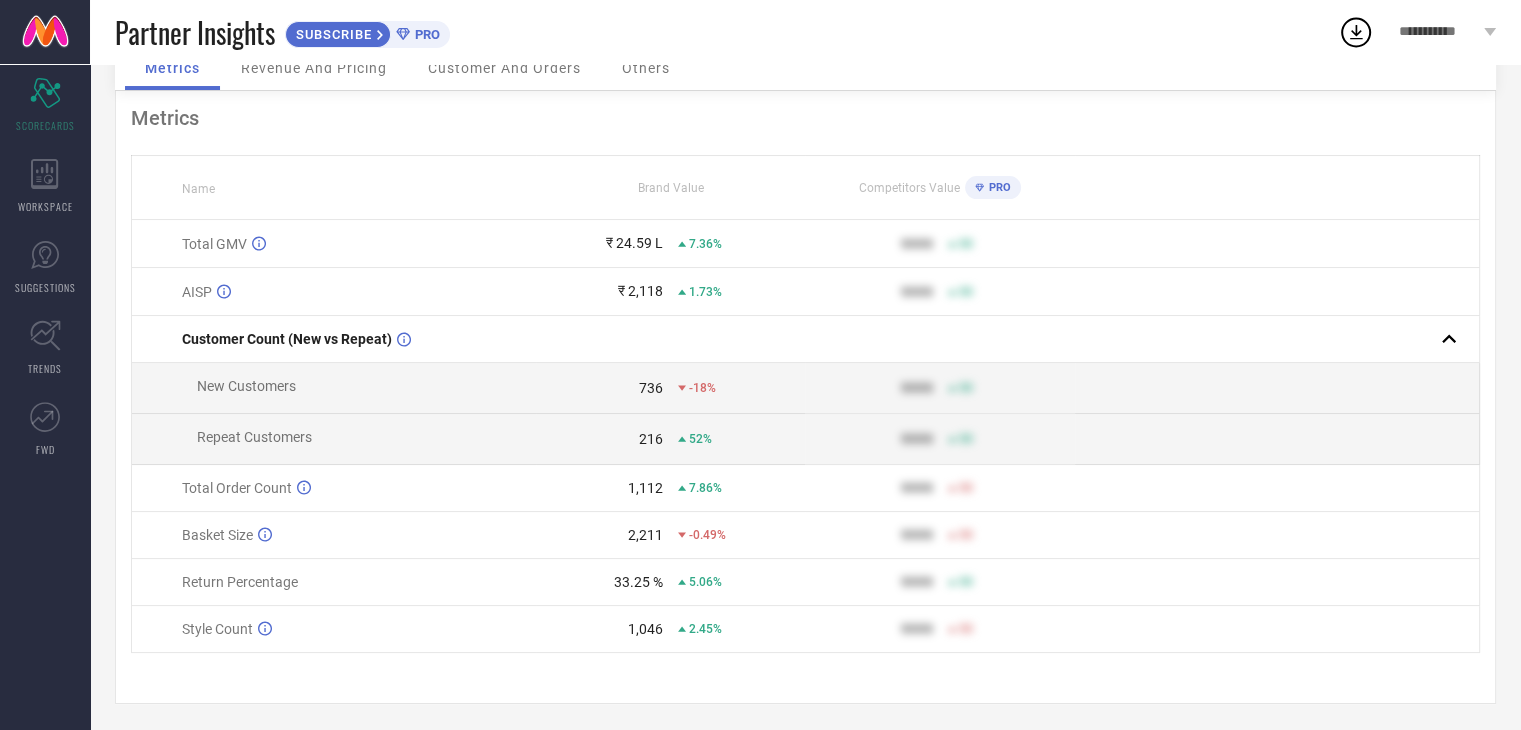 scroll, scrollTop: 0, scrollLeft: 0, axis: both 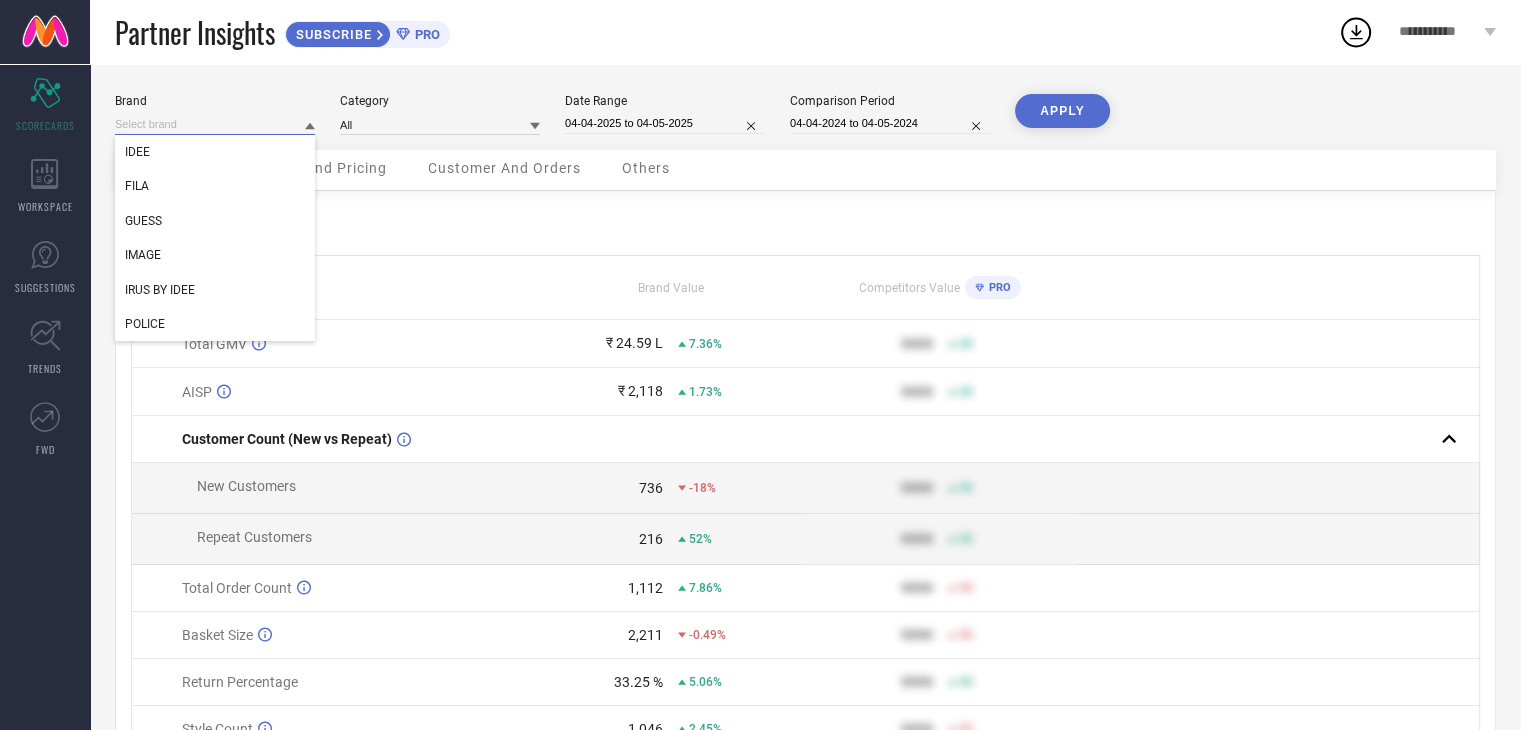 click at bounding box center [215, 124] 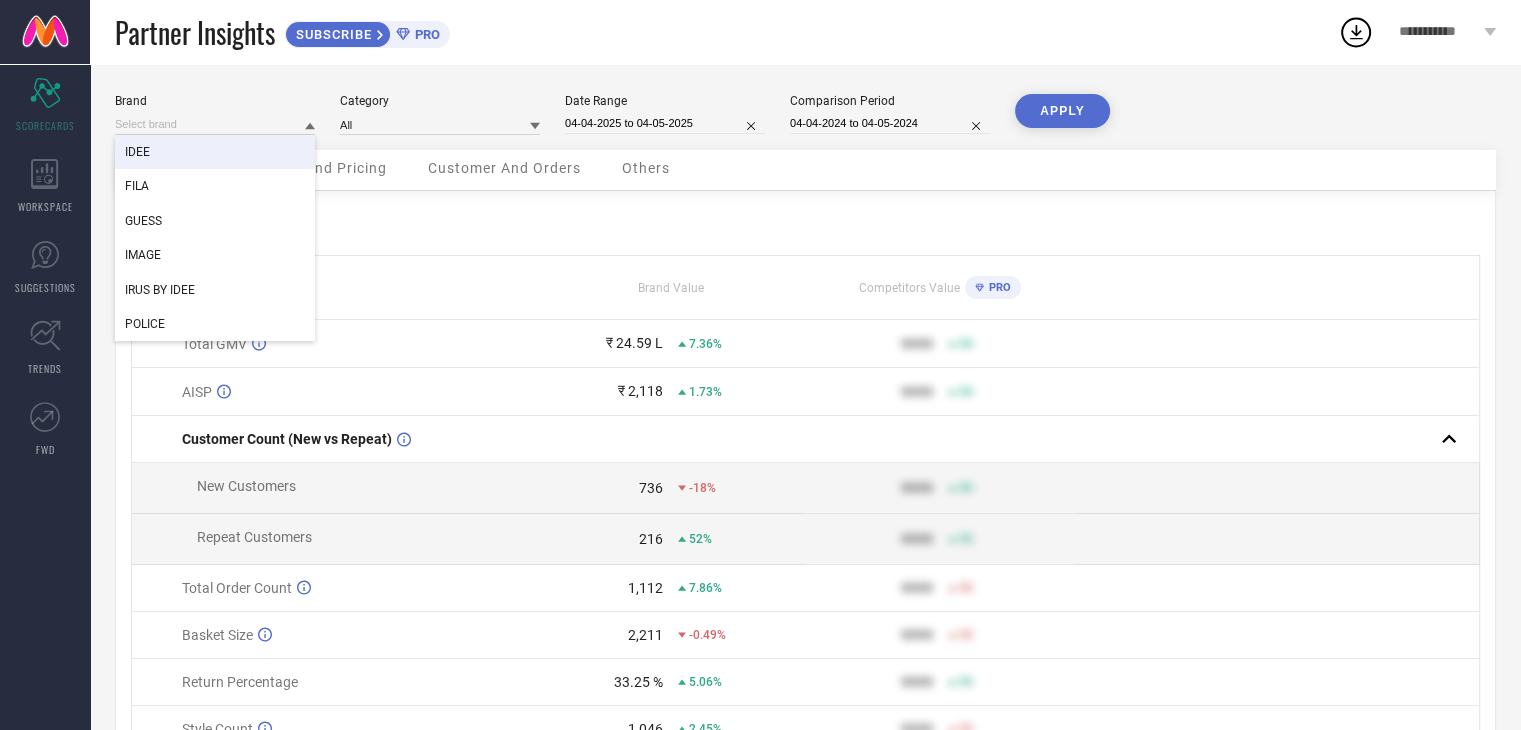 click on "IDEE" at bounding box center [215, 152] 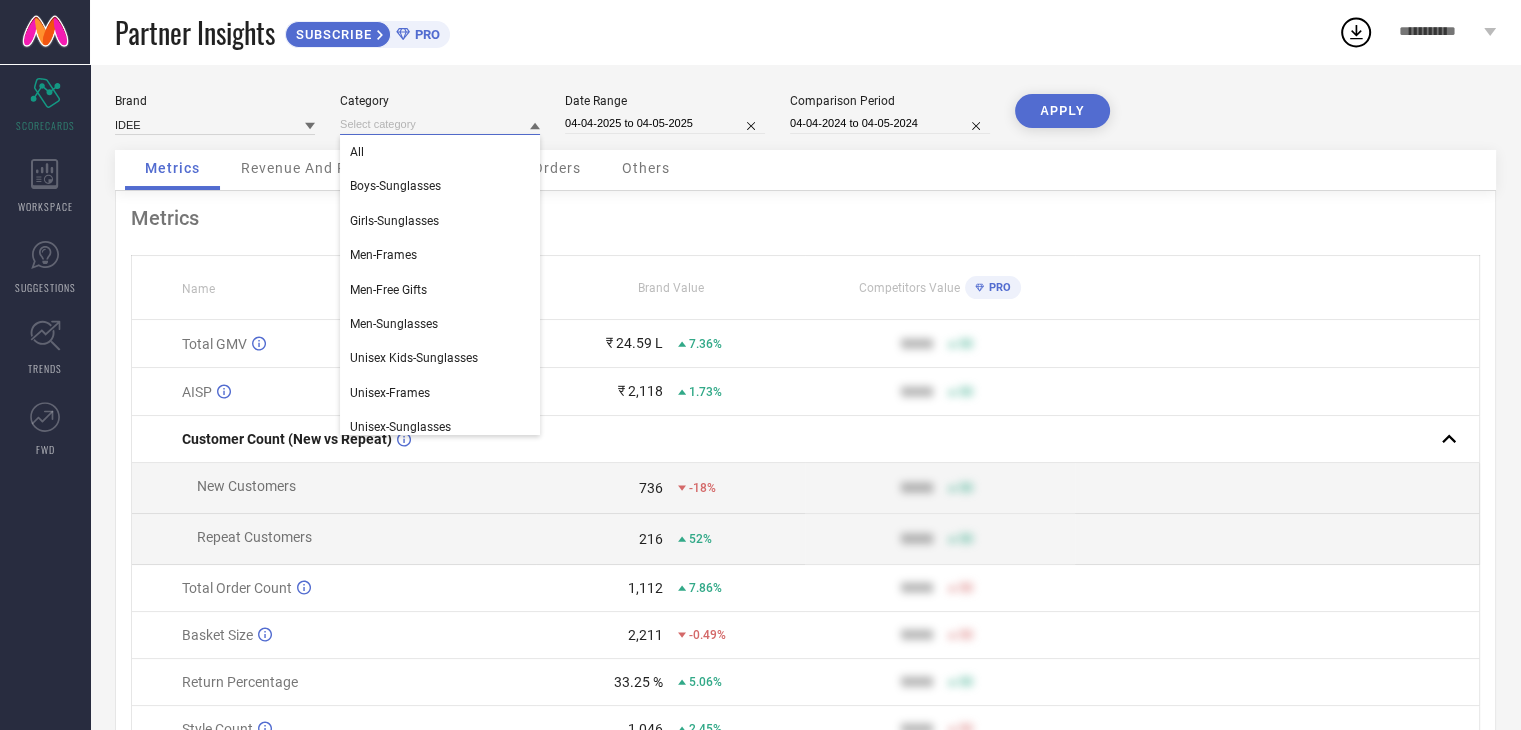click at bounding box center [440, 124] 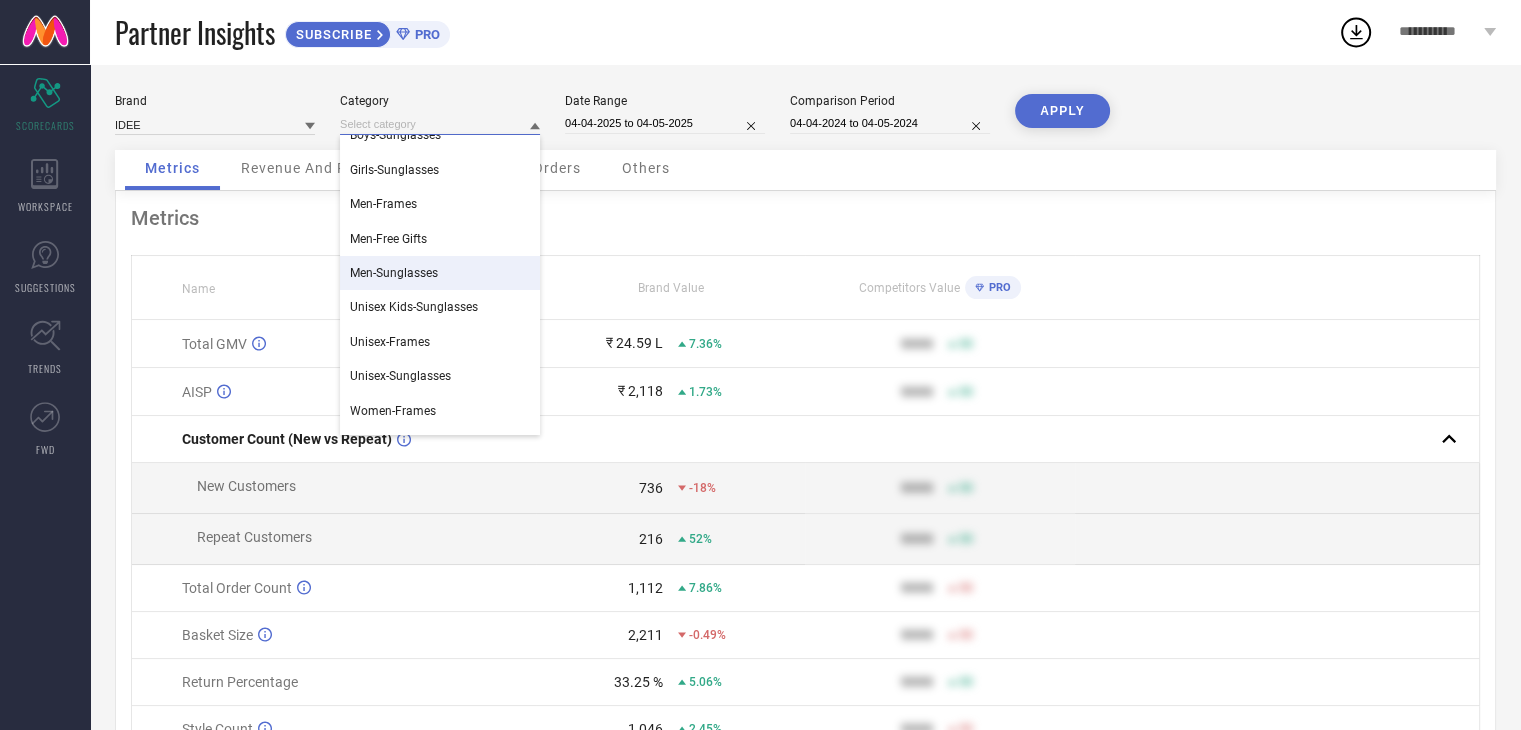 scroll, scrollTop: 78, scrollLeft: 0, axis: vertical 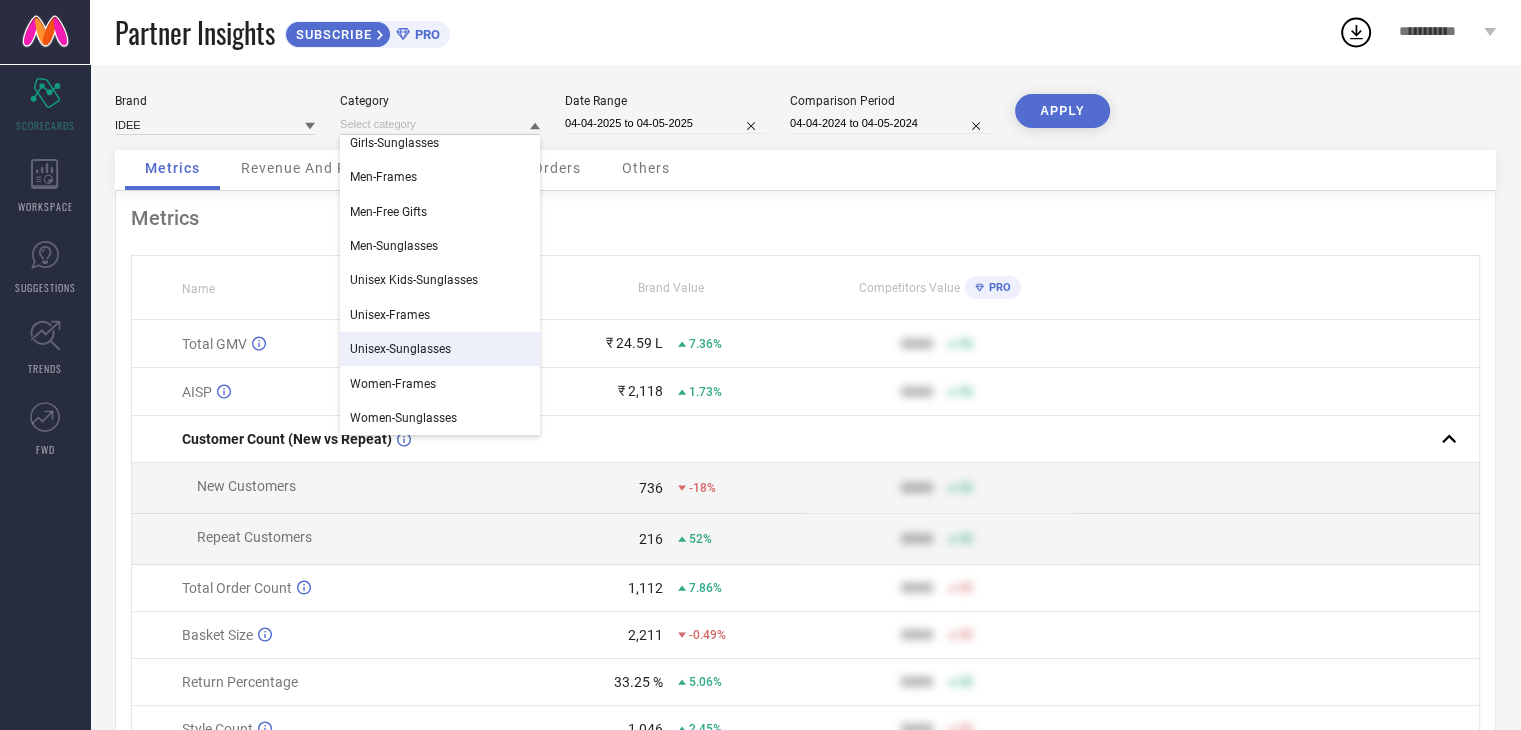 click on "Metrics Name Brand Value Competitors Value PRO Total GMV ₹ 24.59 L 7.36% 9999 50 AISP ₹ 2,118 1.73% 9999 50 Customer Count (New vs Repeat) New Customers 736 -18% 9999 50 Repeat Customers 216 52% 9999 50 Total Order Count 1,112 7.86% 9999 50 Basket Size 2,211 -0.49% 9999 50 Return Percentage 33.25 % 5.06% 9999 50 Style Count 1,046 2.45% 9999 50" at bounding box center [805, 497] 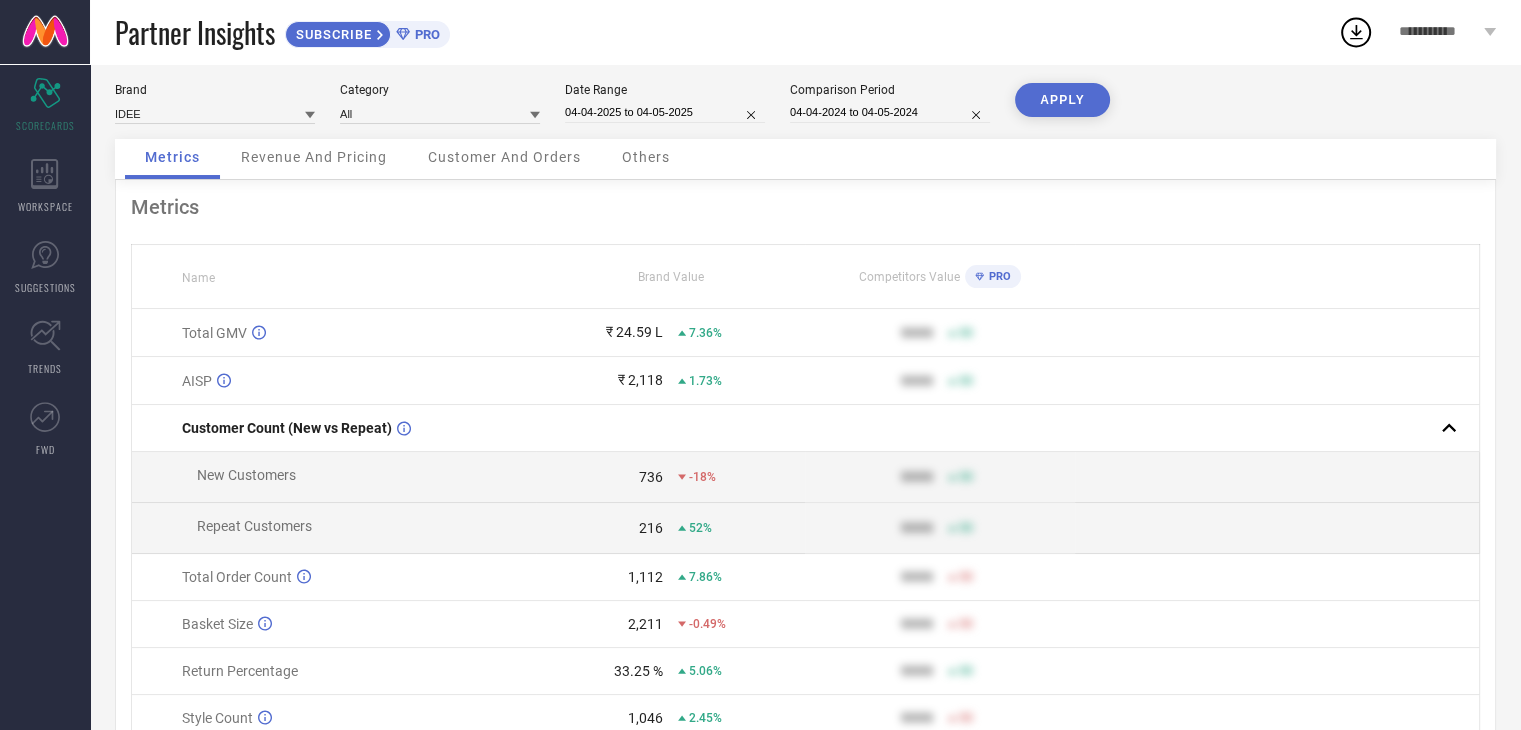 scroll, scrollTop: 0, scrollLeft: 0, axis: both 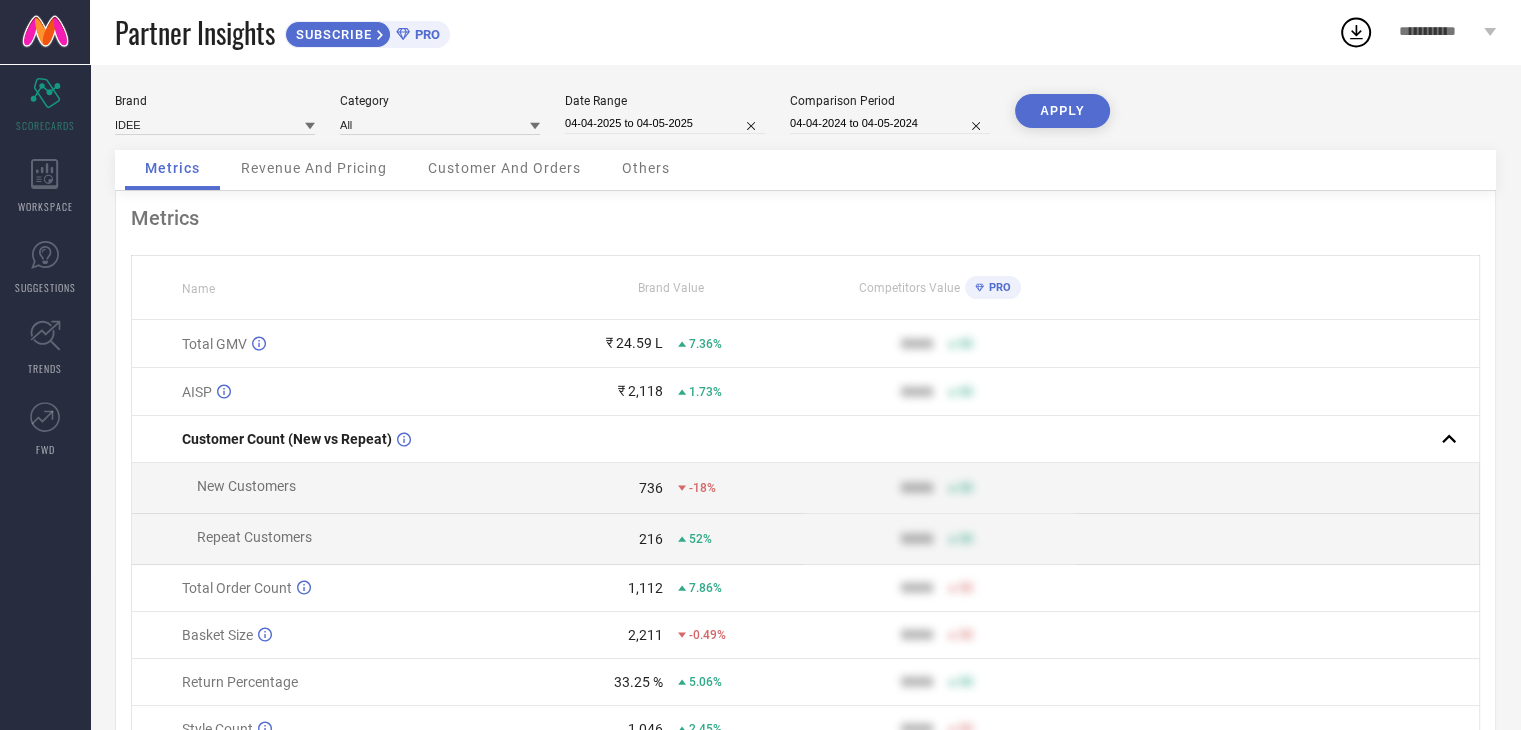select on "3" 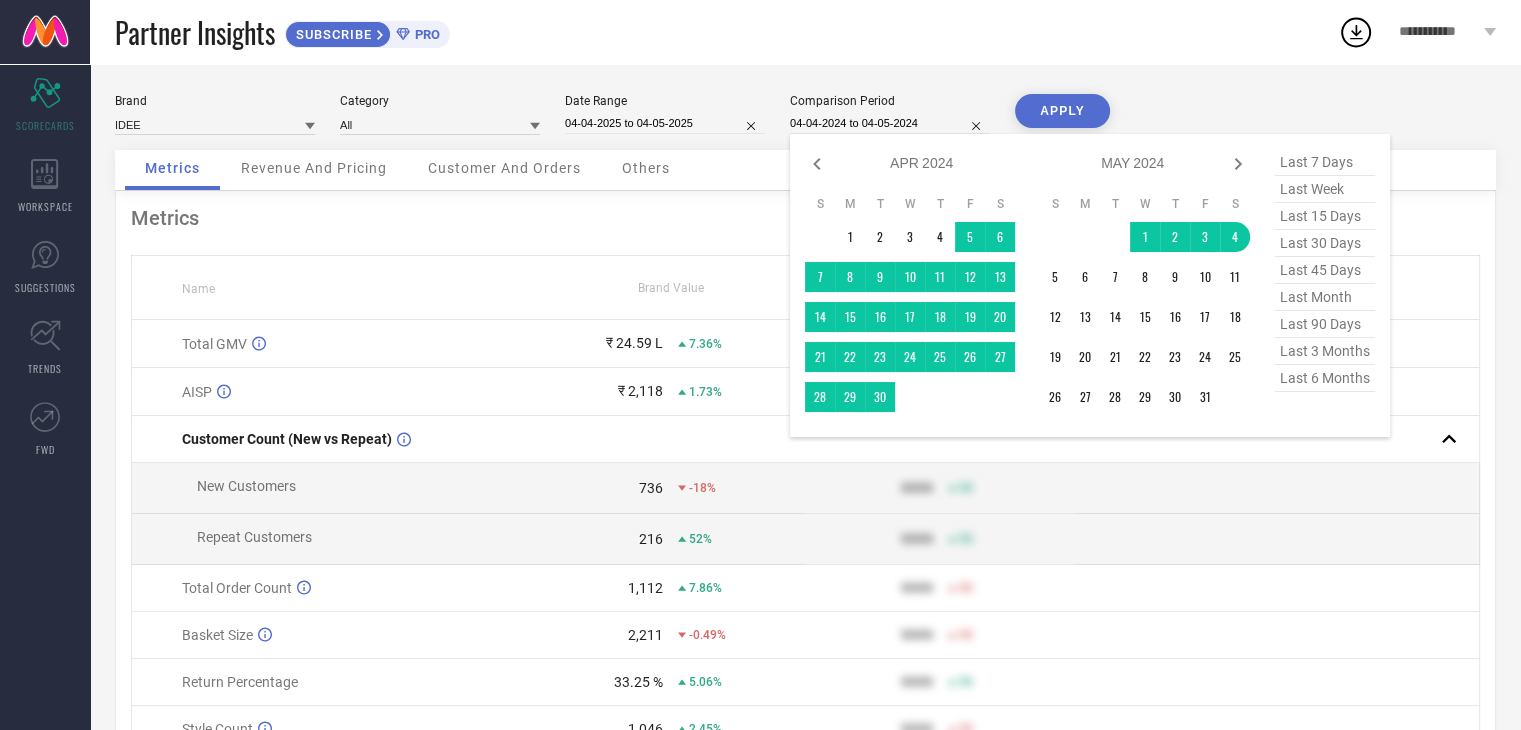 click on "04-04-2024 to 04-05-2024" at bounding box center (890, 123) 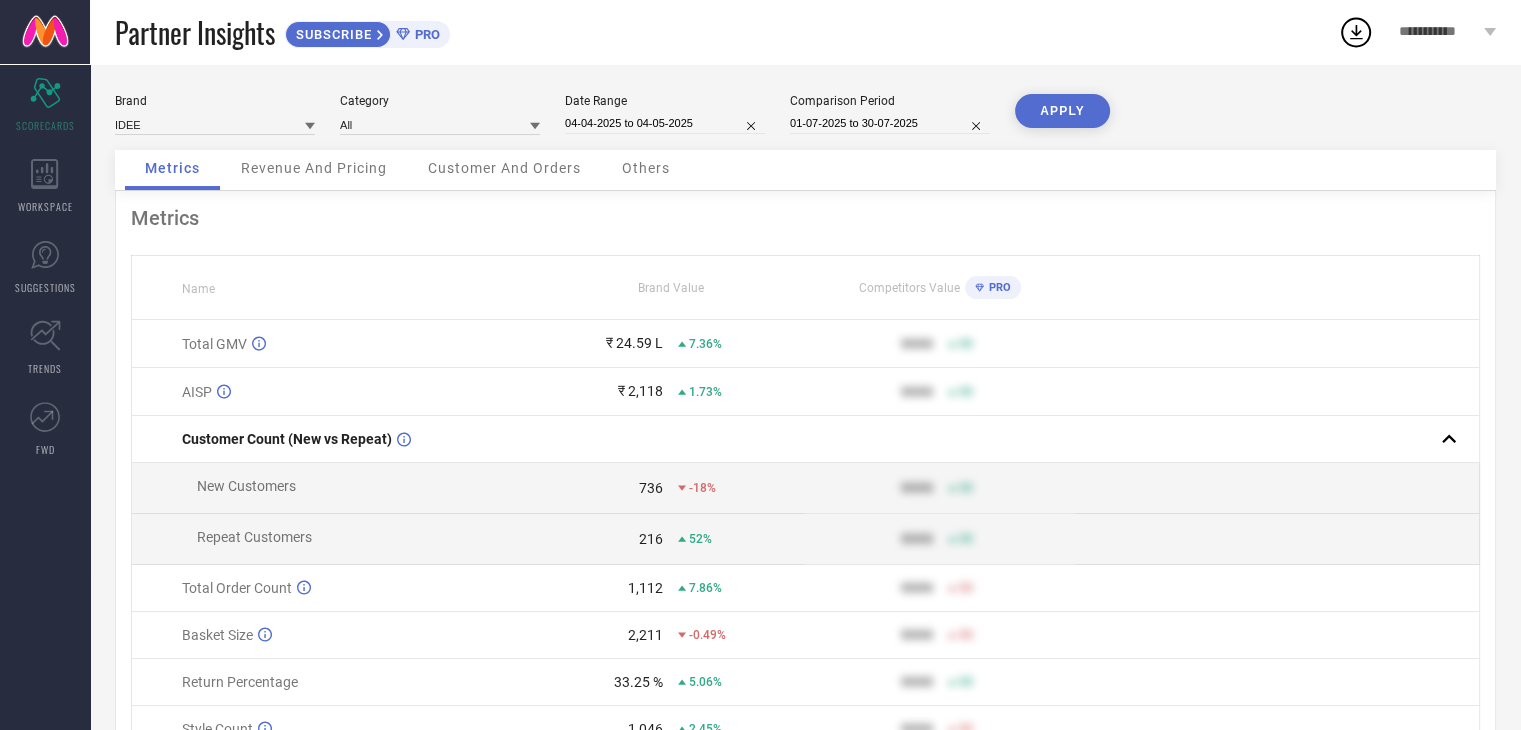 click on "APPLY" at bounding box center (1062, 111) 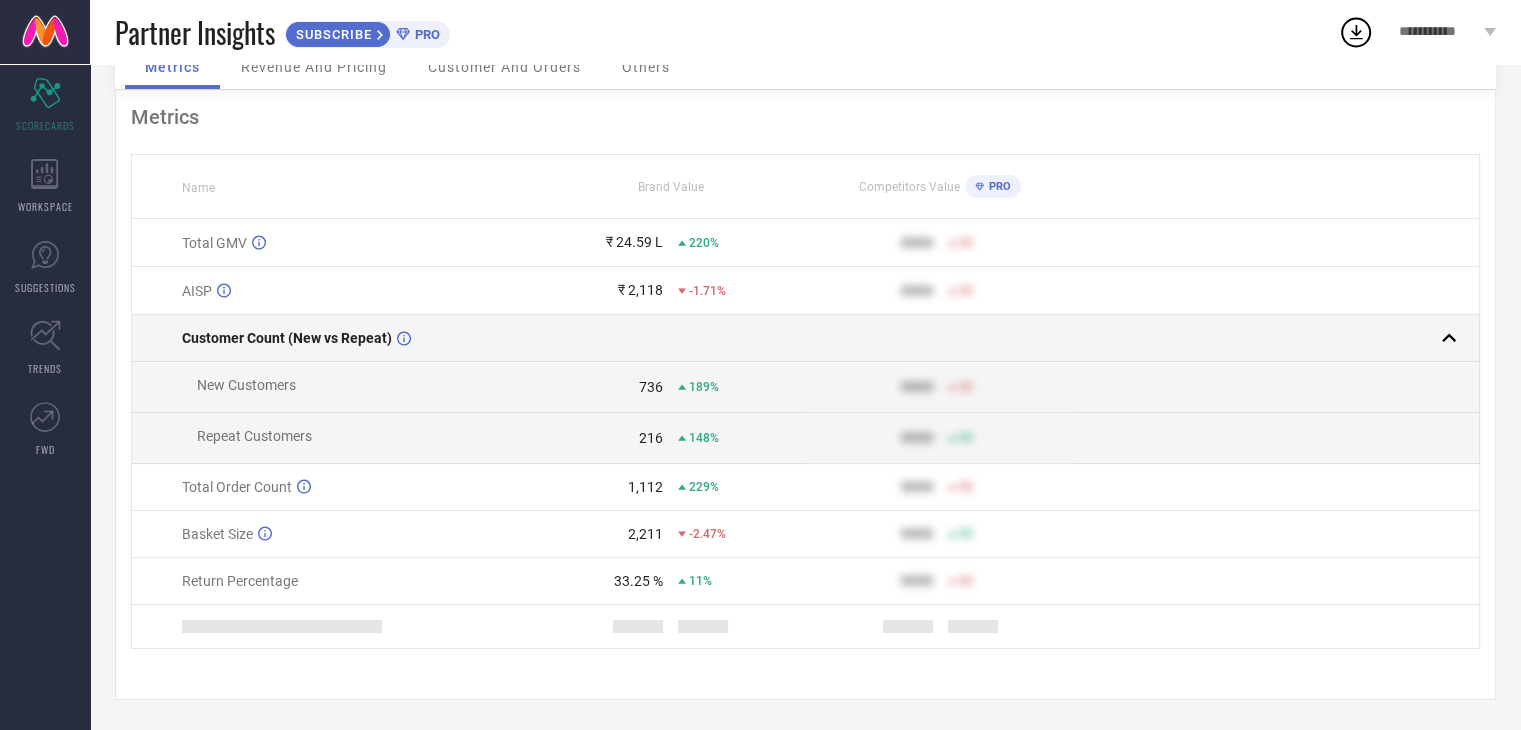 scroll, scrollTop: 106, scrollLeft: 0, axis: vertical 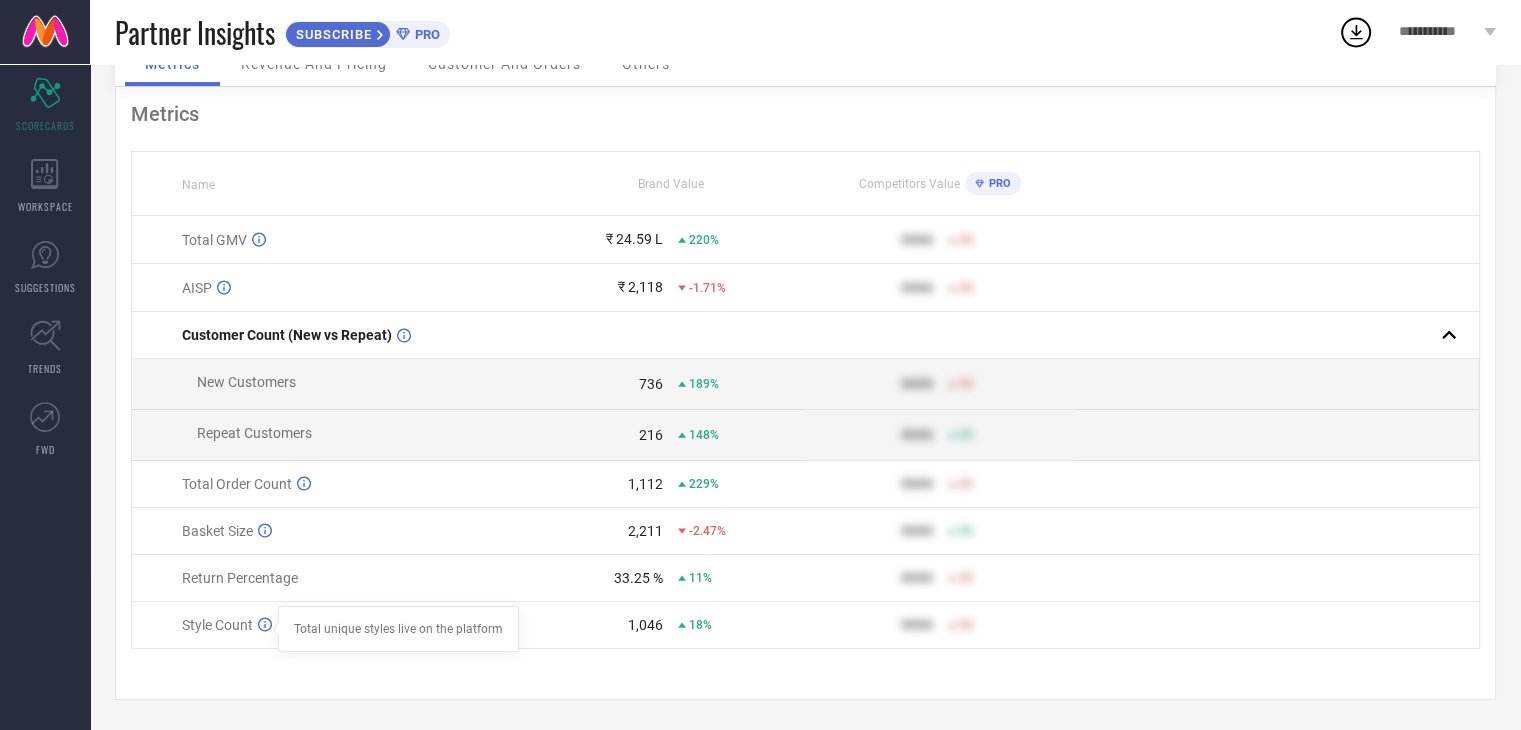 click 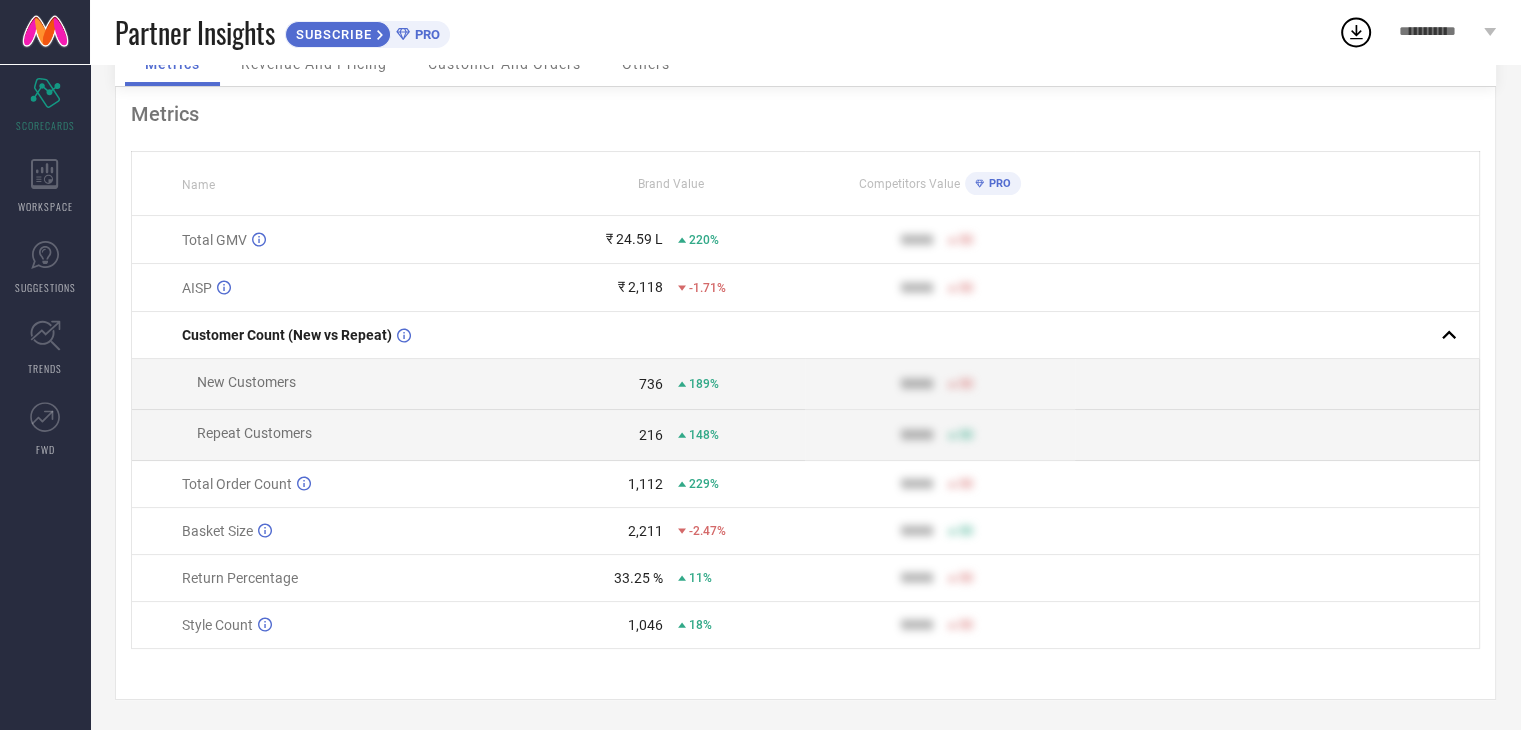 click 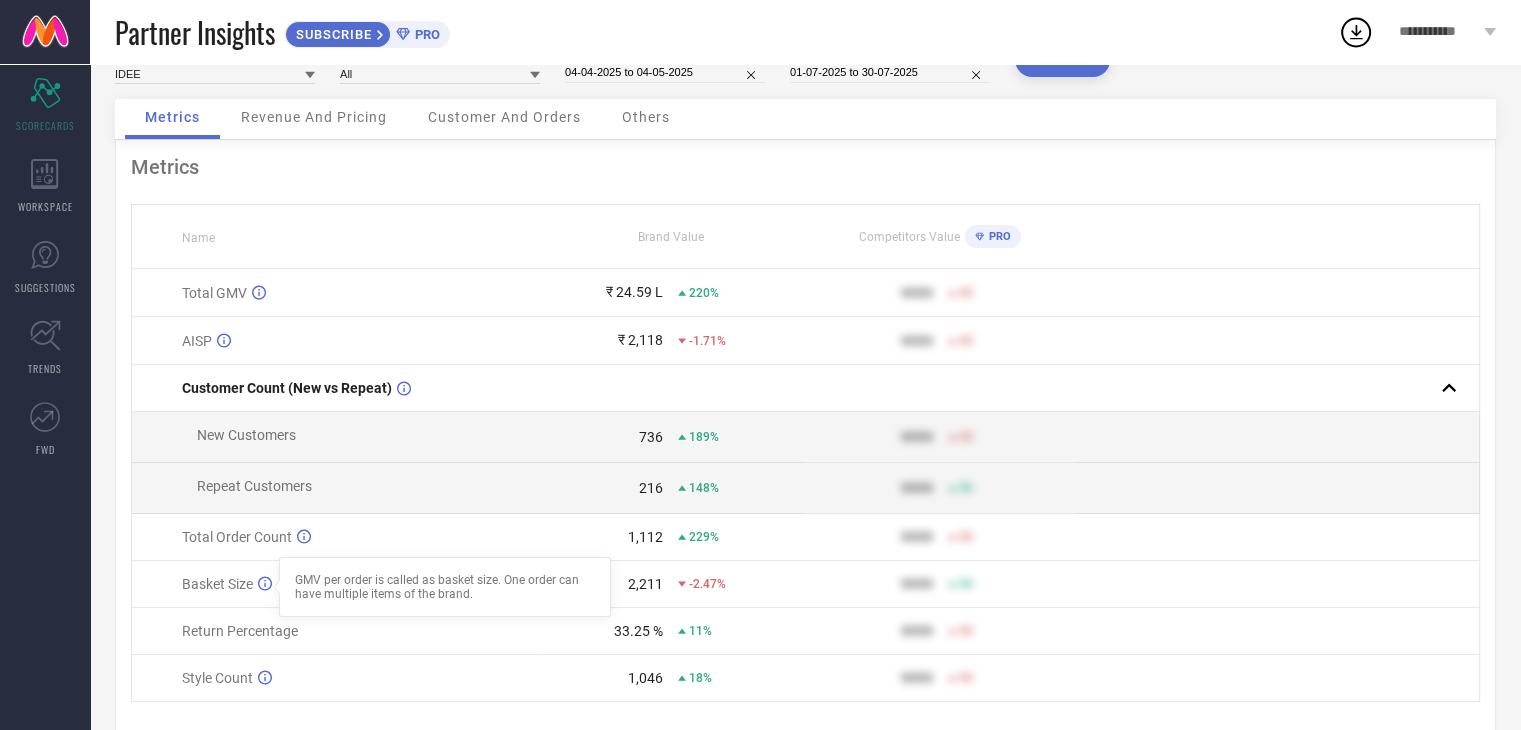 scroll, scrollTop: 0, scrollLeft: 0, axis: both 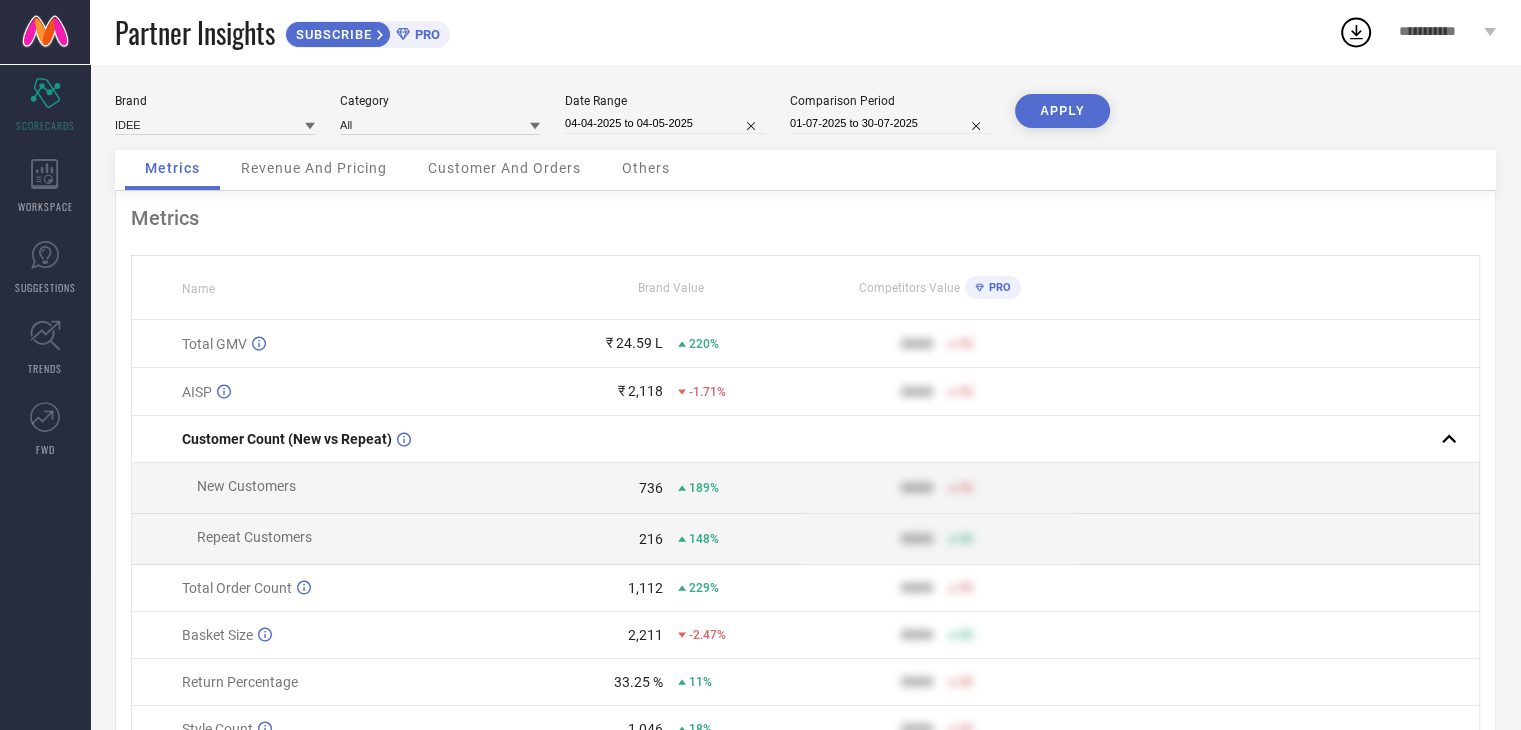 click on "Revenue And Pricing" at bounding box center (314, 170) 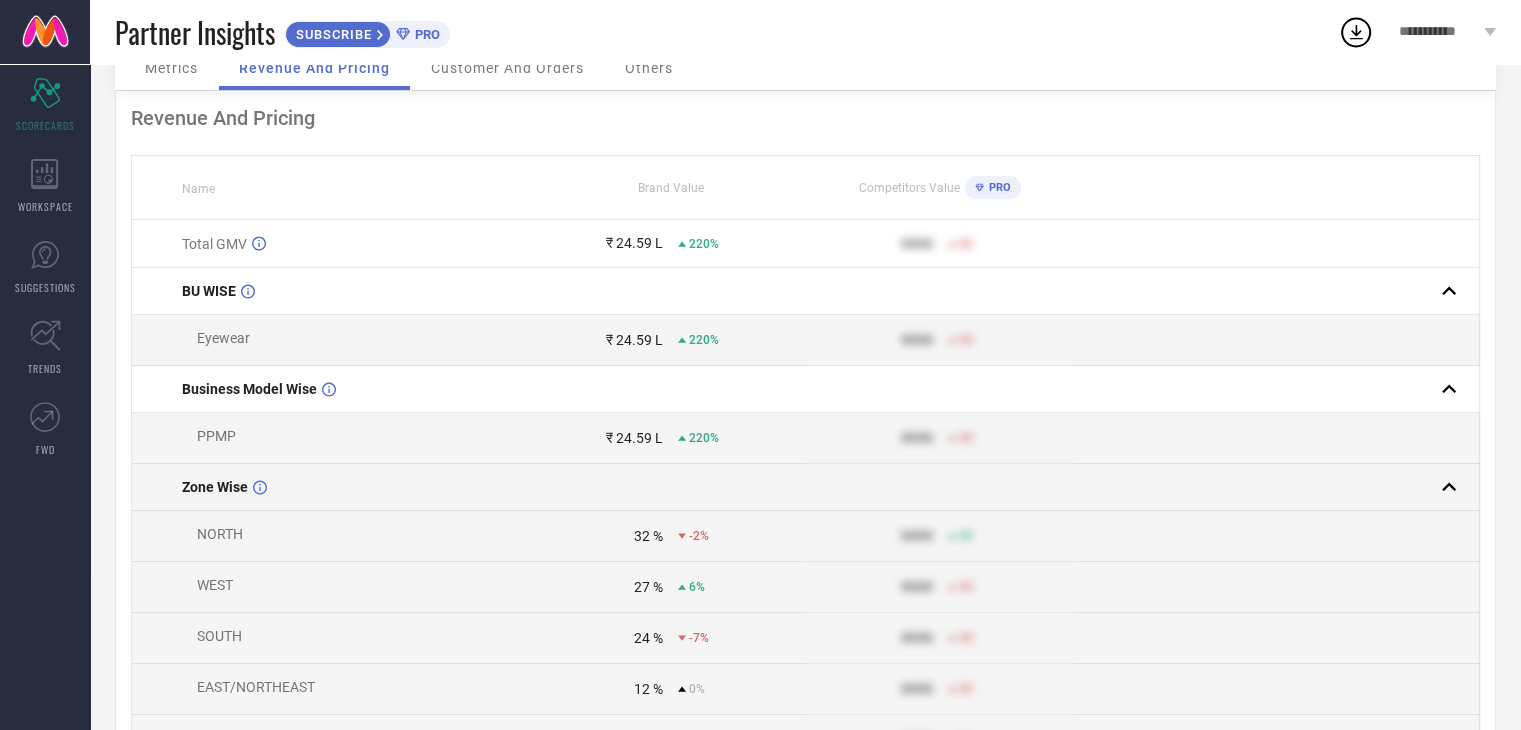 scroll, scrollTop: 0, scrollLeft: 0, axis: both 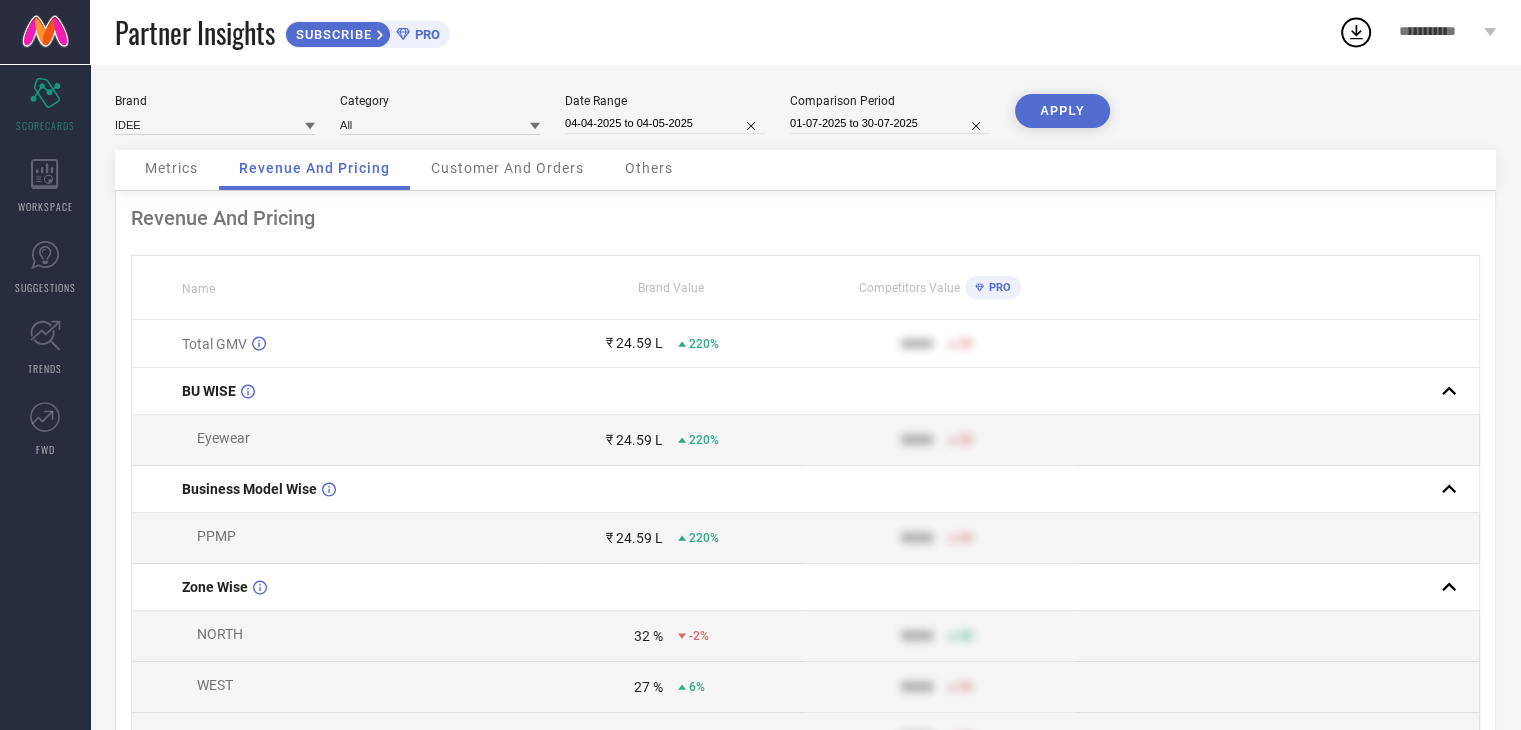 click on "Customer And Orders" at bounding box center [507, 168] 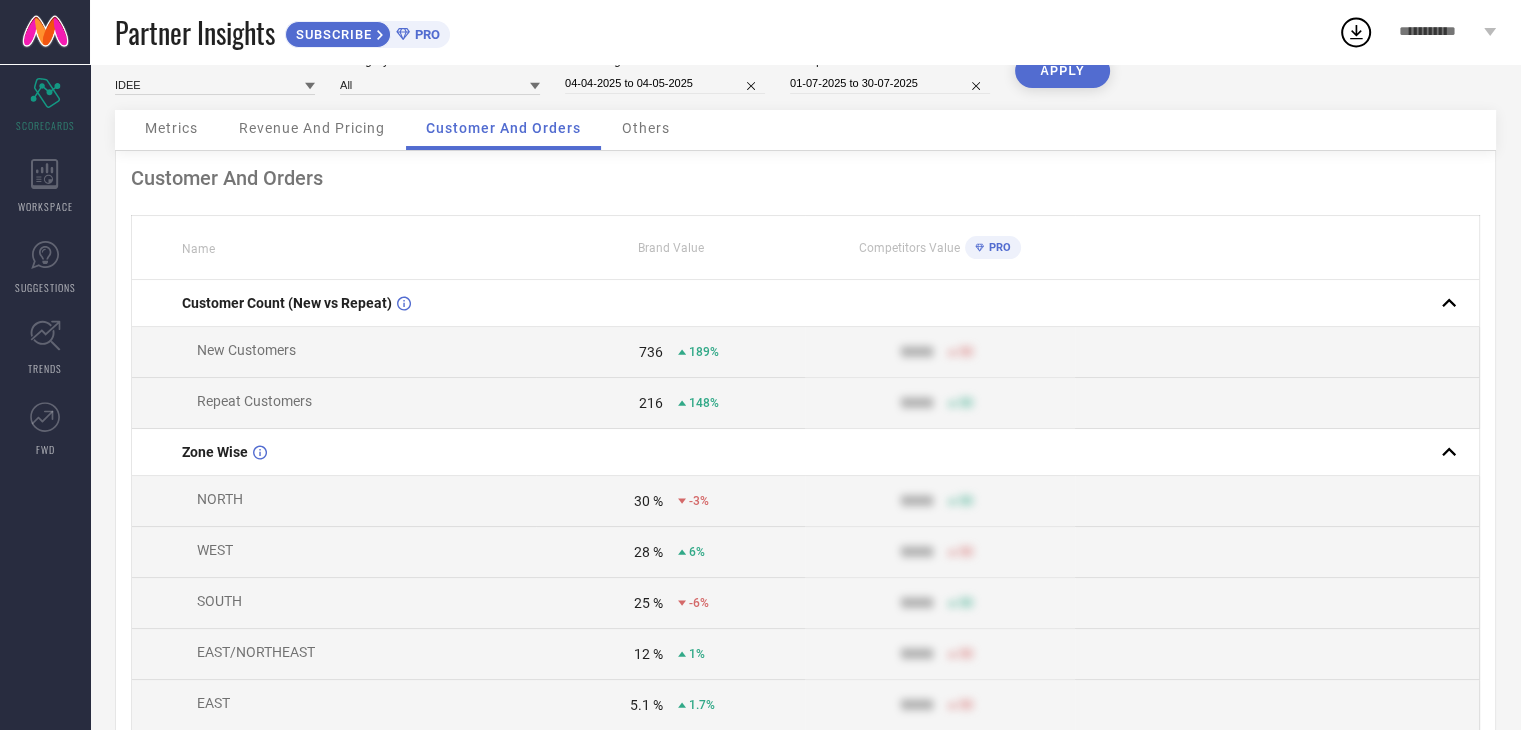 scroll, scrollTop: 27, scrollLeft: 0, axis: vertical 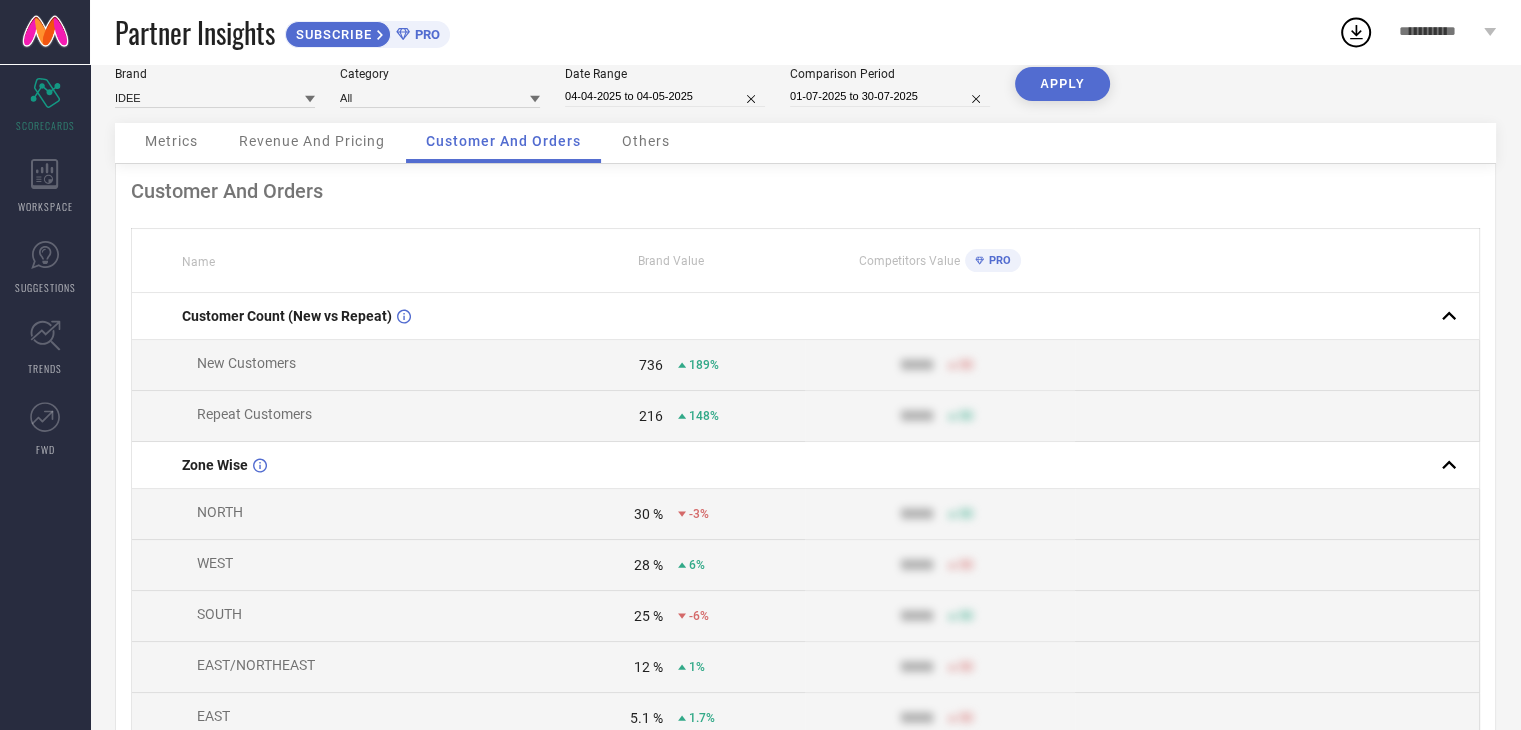 click on "Others" at bounding box center [646, 143] 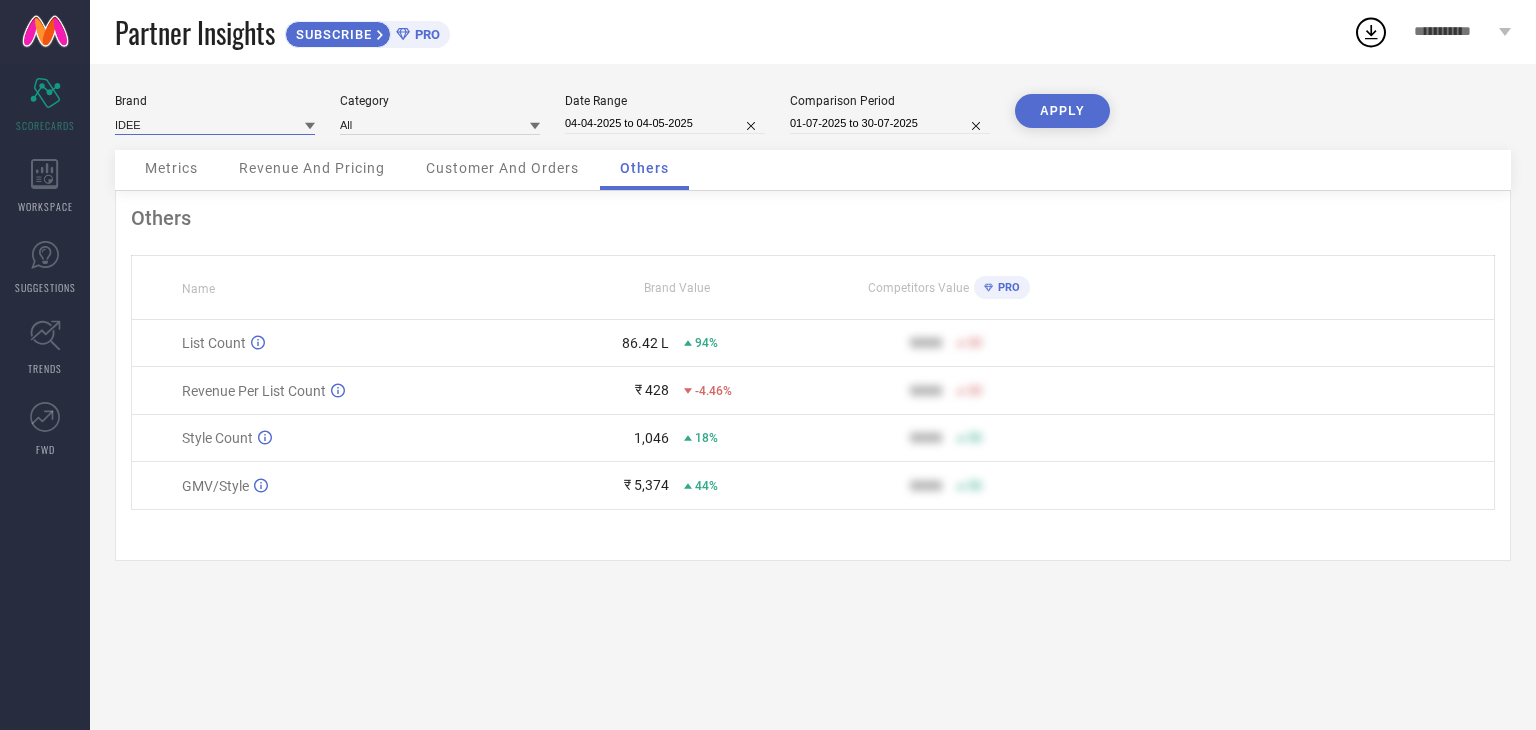 click at bounding box center [215, 124] 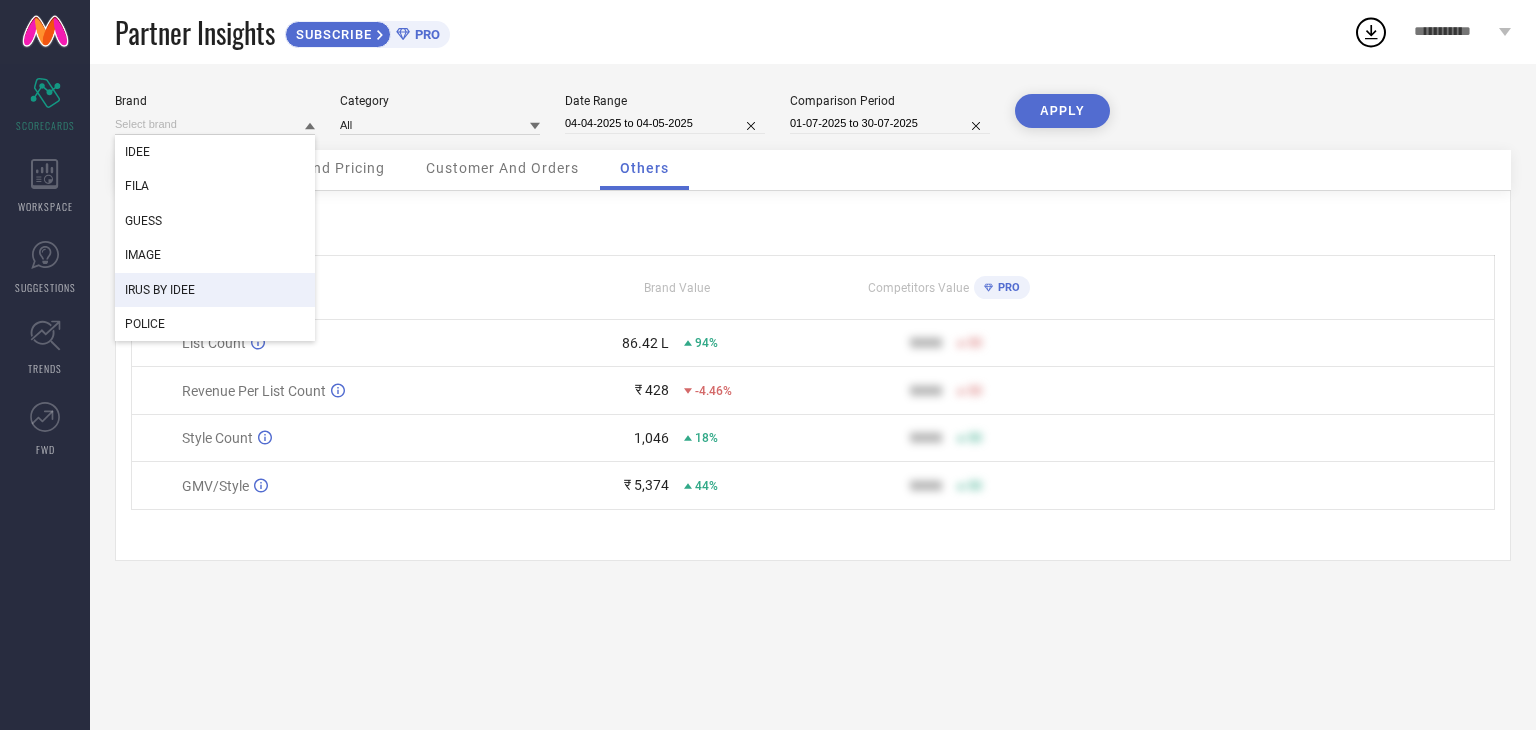 click on "IRUS BY IDEE" at bounding box center (215, 290) 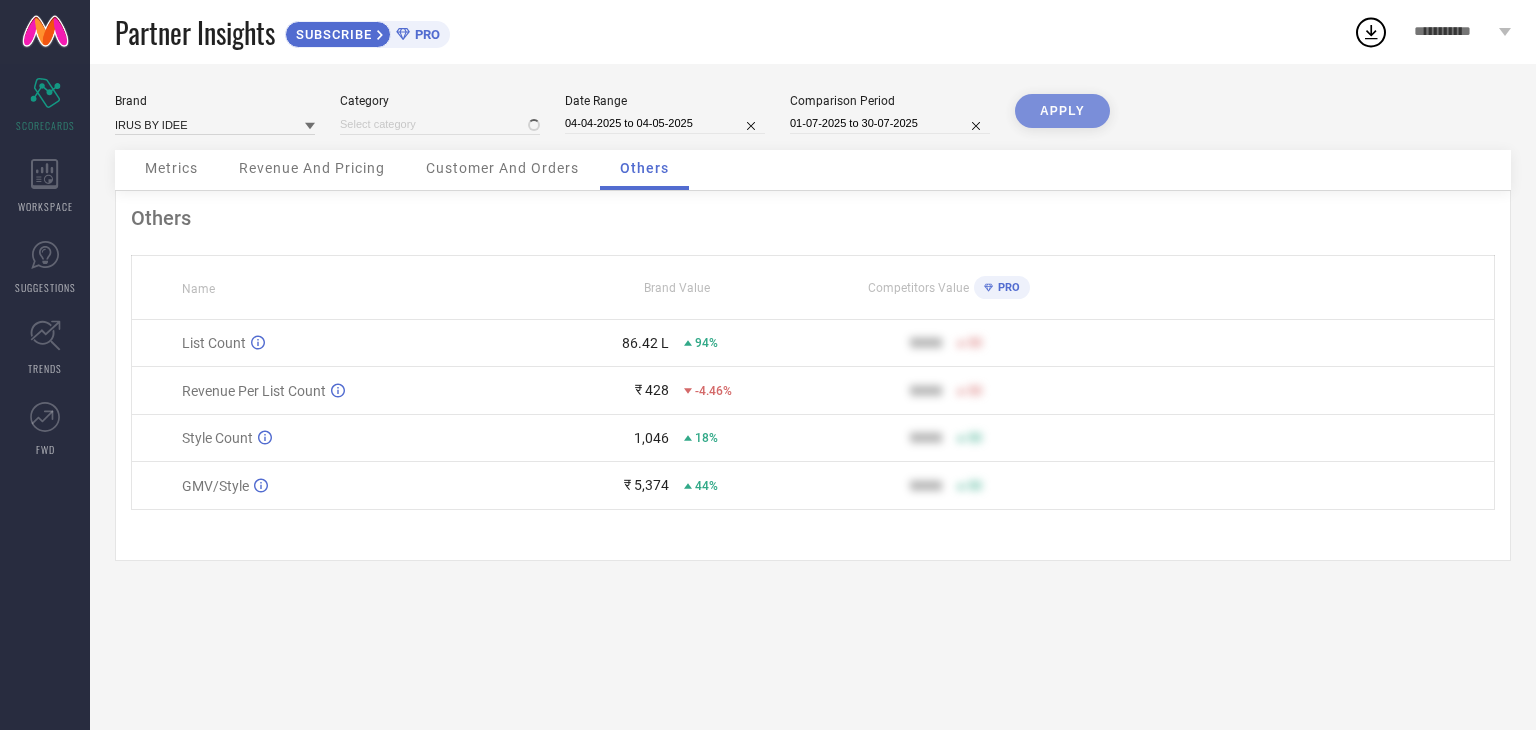 type on "All" 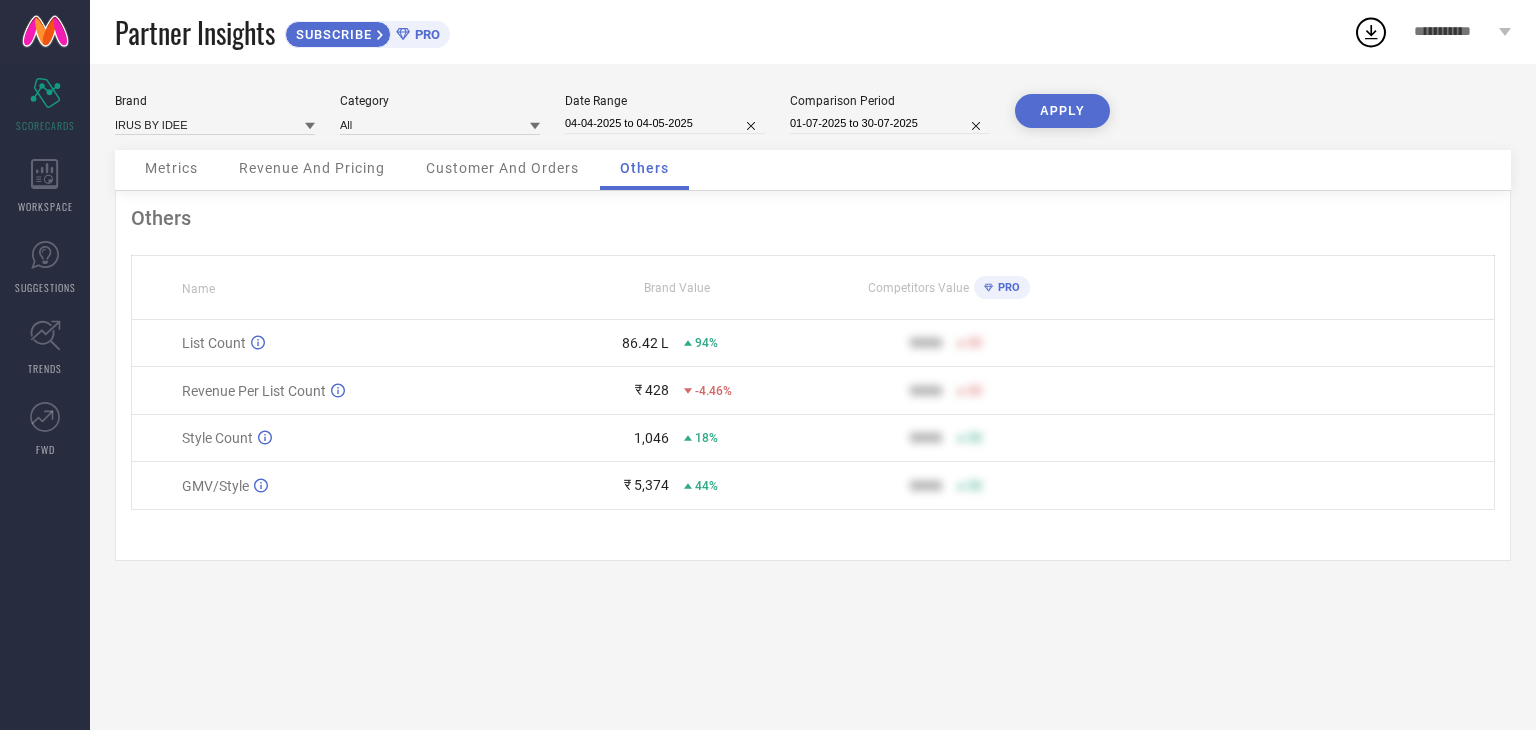 click on "APPLY" at bounding box center (1062, 111) 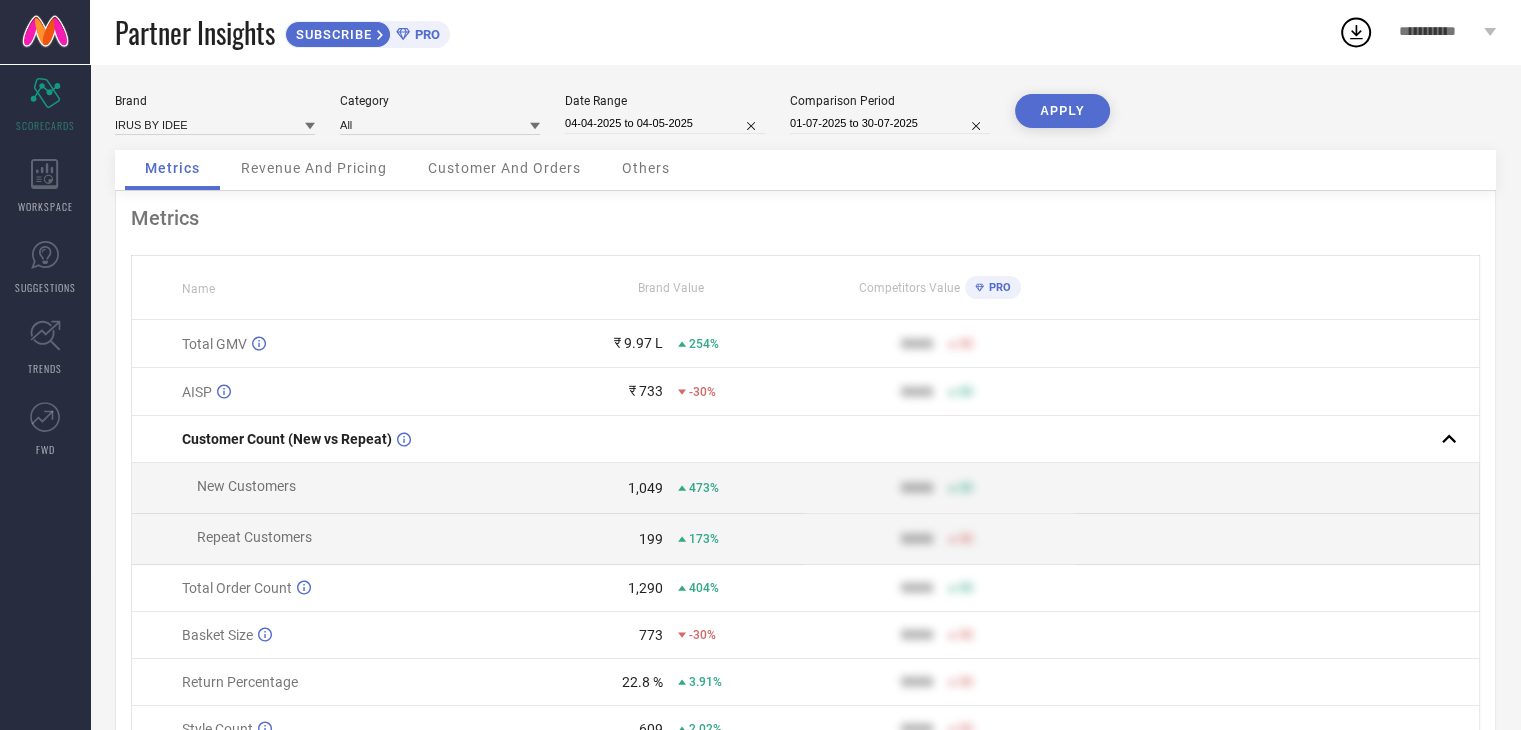 scroll, scrollTop: 0, scrollLeft: 0, axis: both 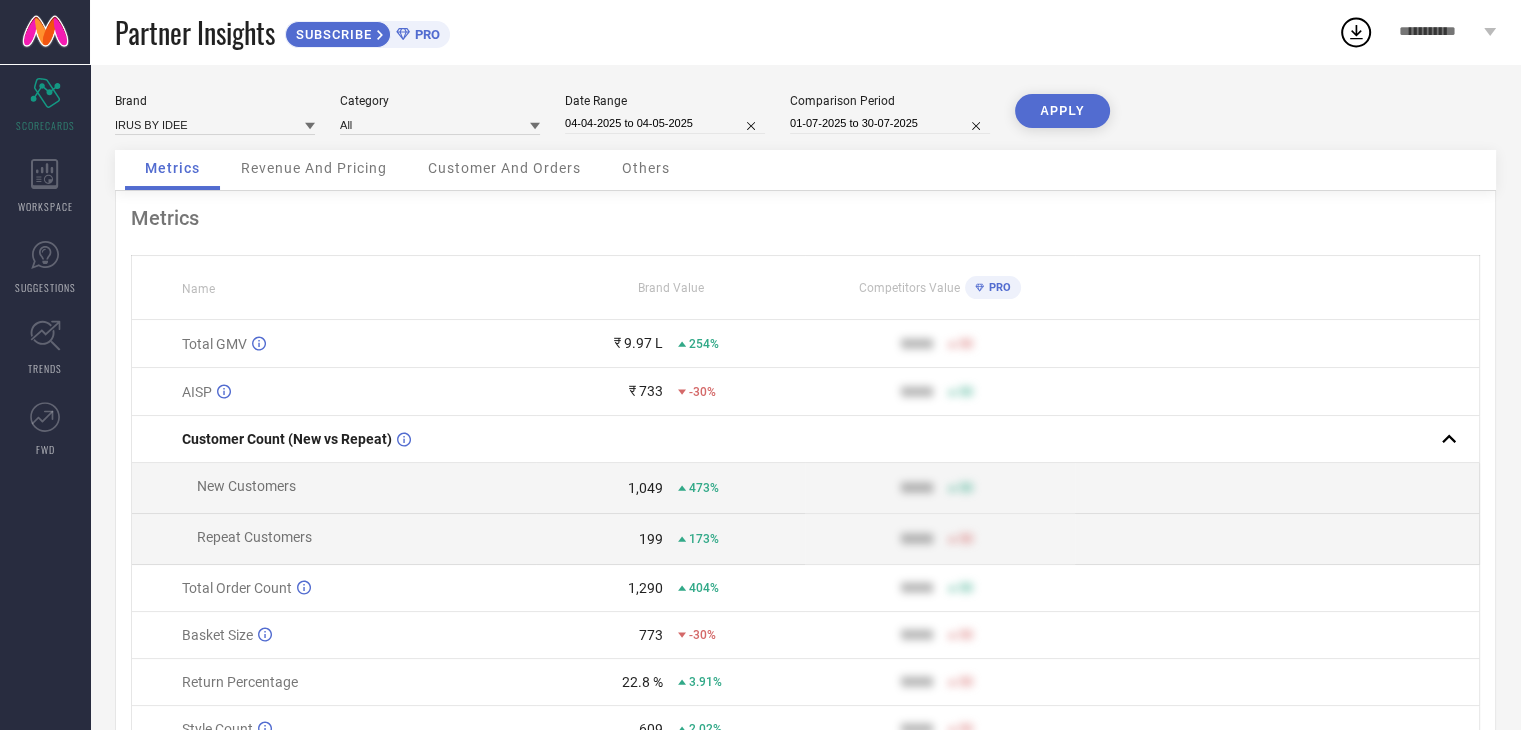 click on "01-07-2025 to 30-07-2025" at bounding box center (890, 123) 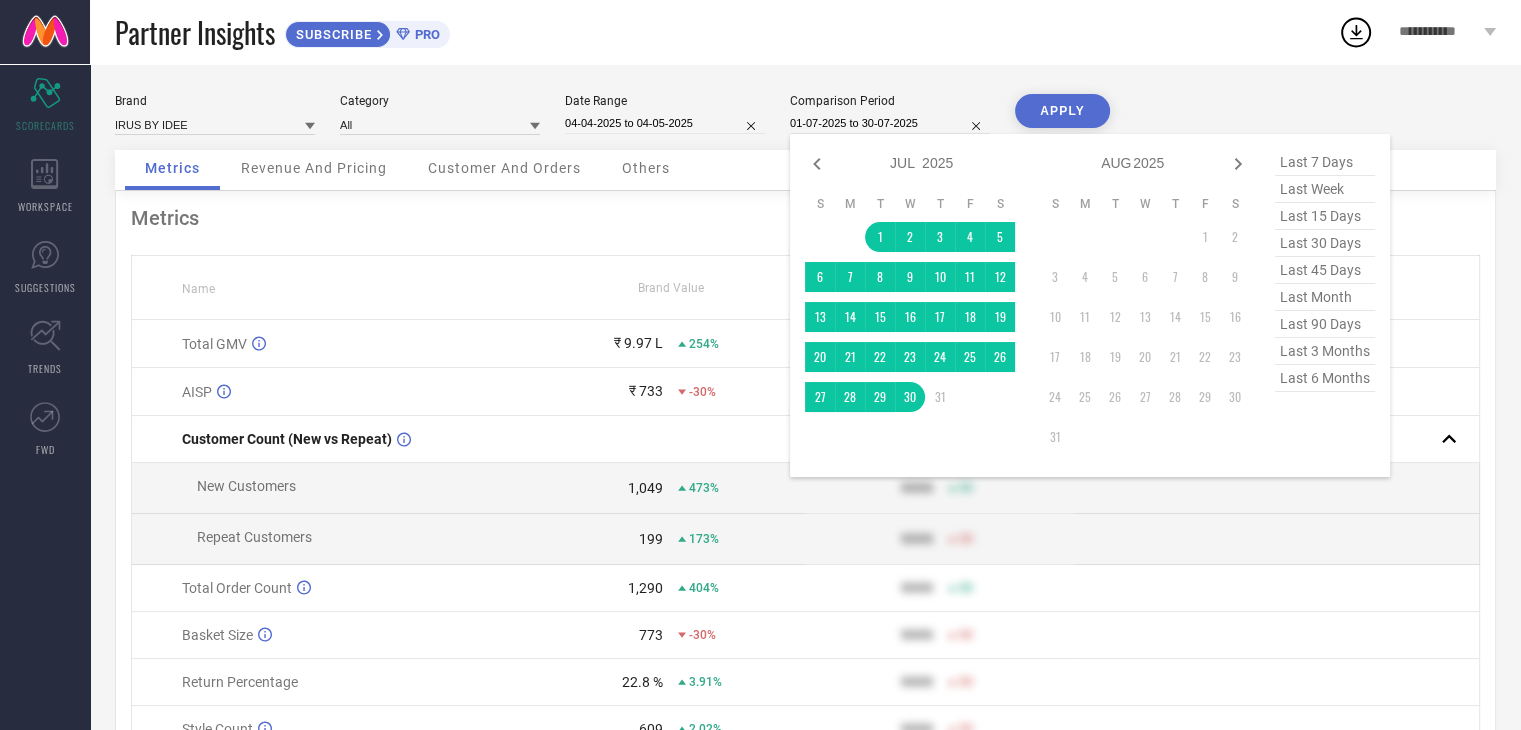 click on "last 7 days" at bounding box center (1325, 162) 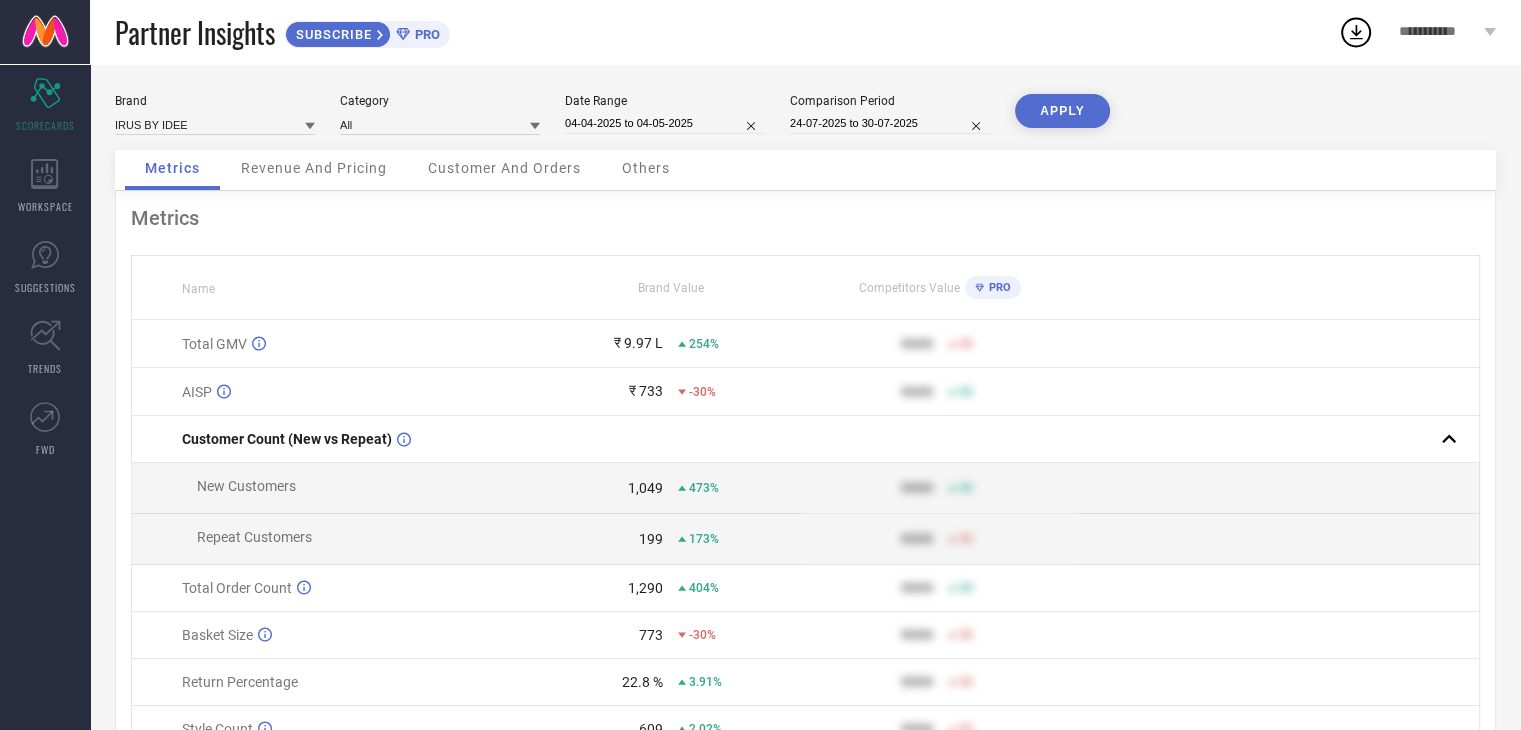 click on "APPLY" at bounding box center (1062, 111) 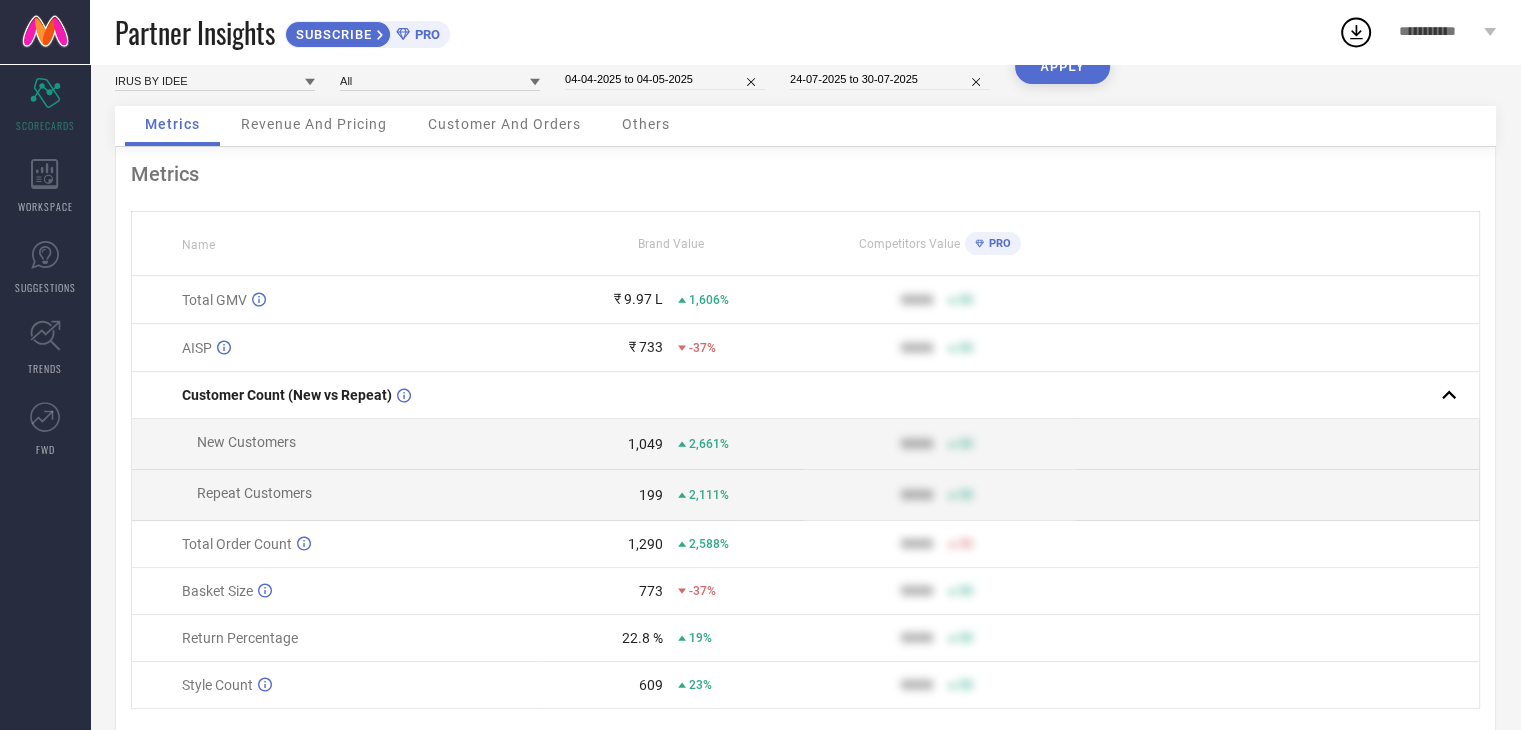 scroll, scrollTop: 10, scrollLeft: 0, axis: vertical 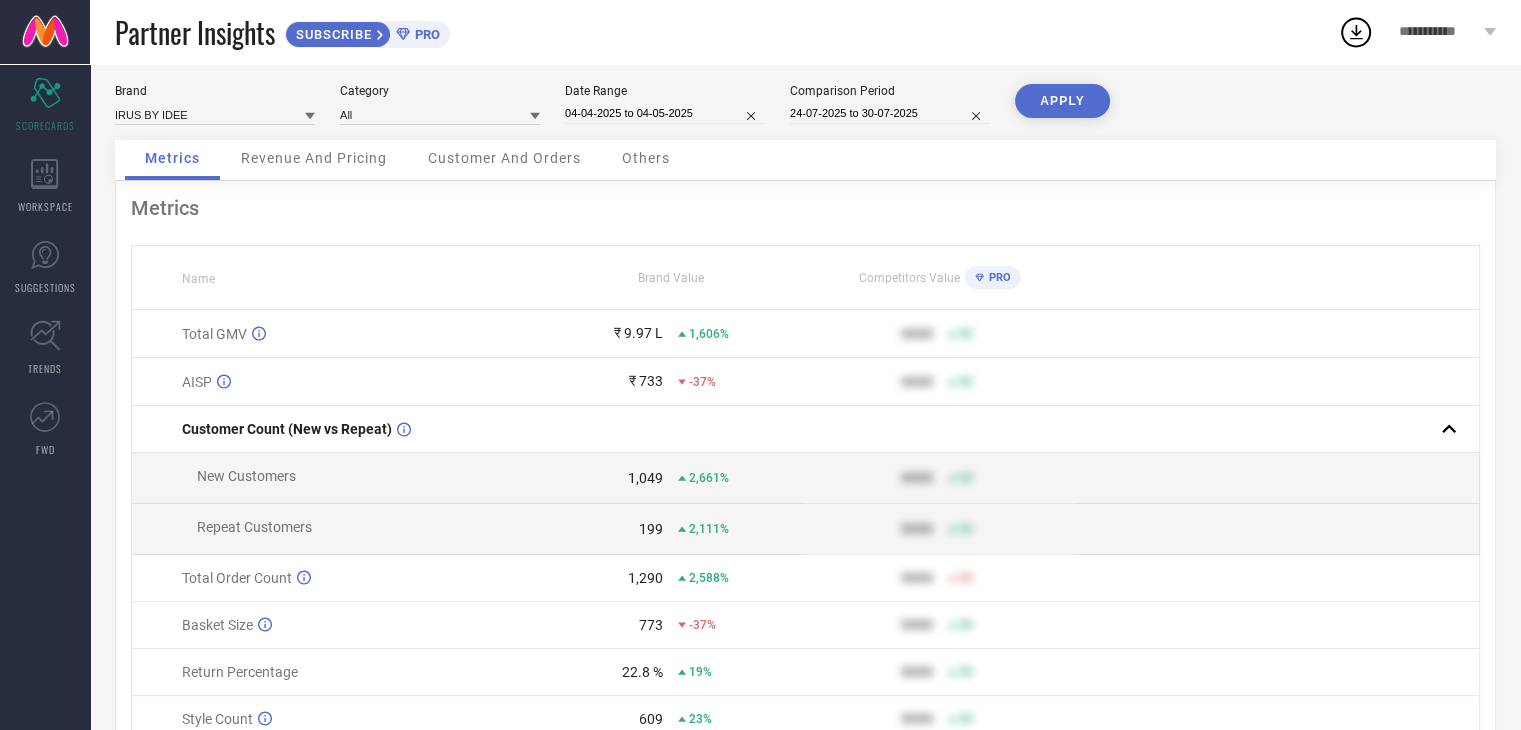 click on "Revenue And Pricing" at bounding box center [314, 160] 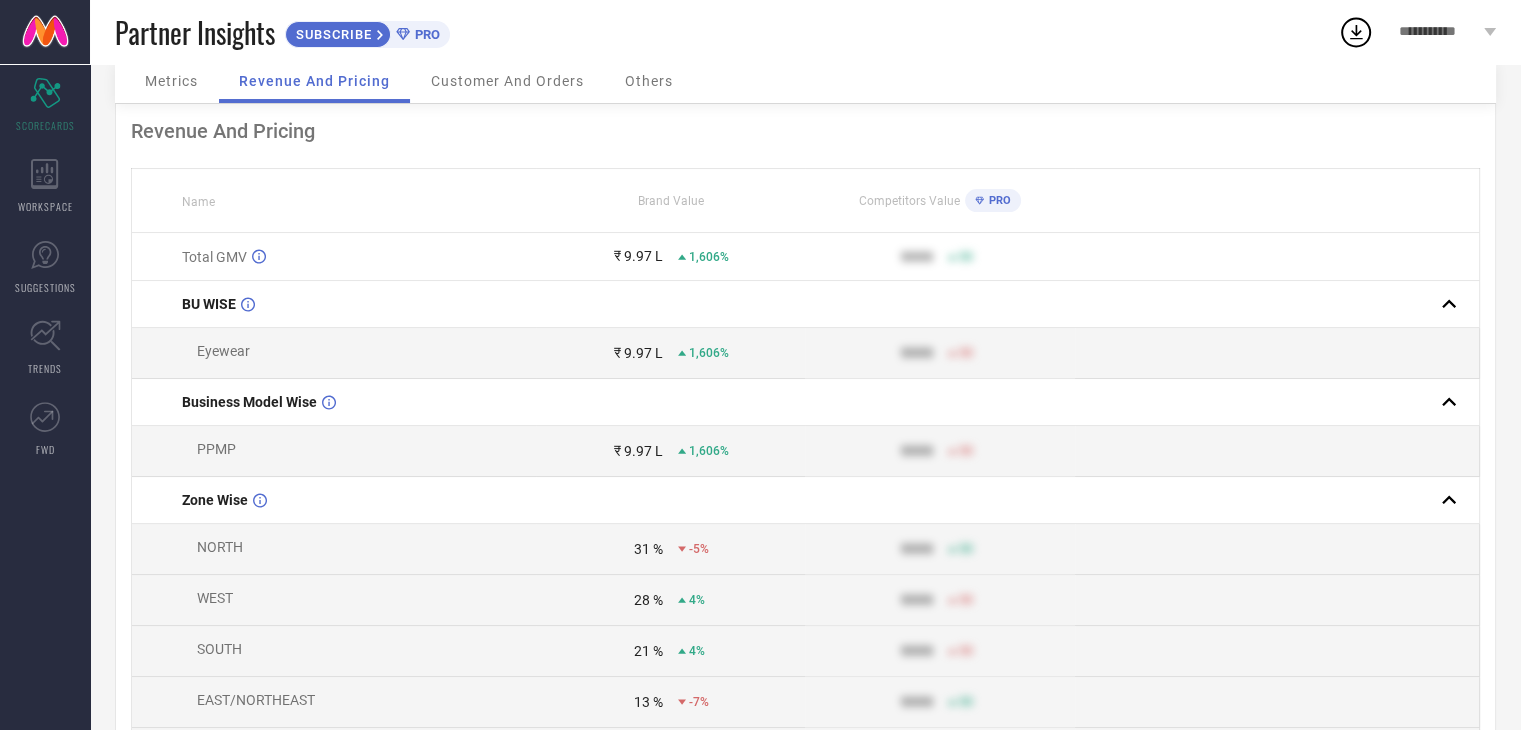 scroll, scrollTop: 0, scrollLeft: 0, axis: both 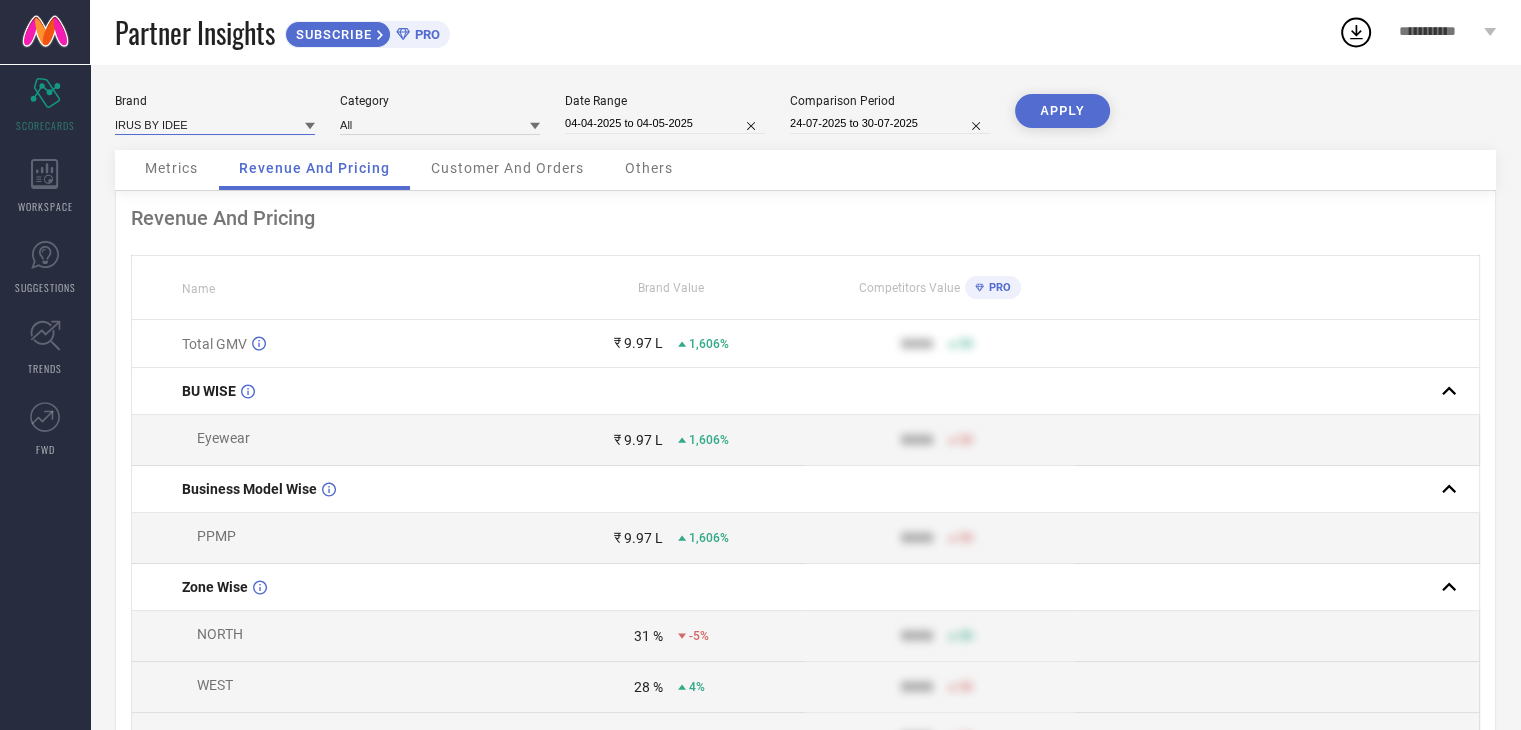 click at bounding box center (215, 124) 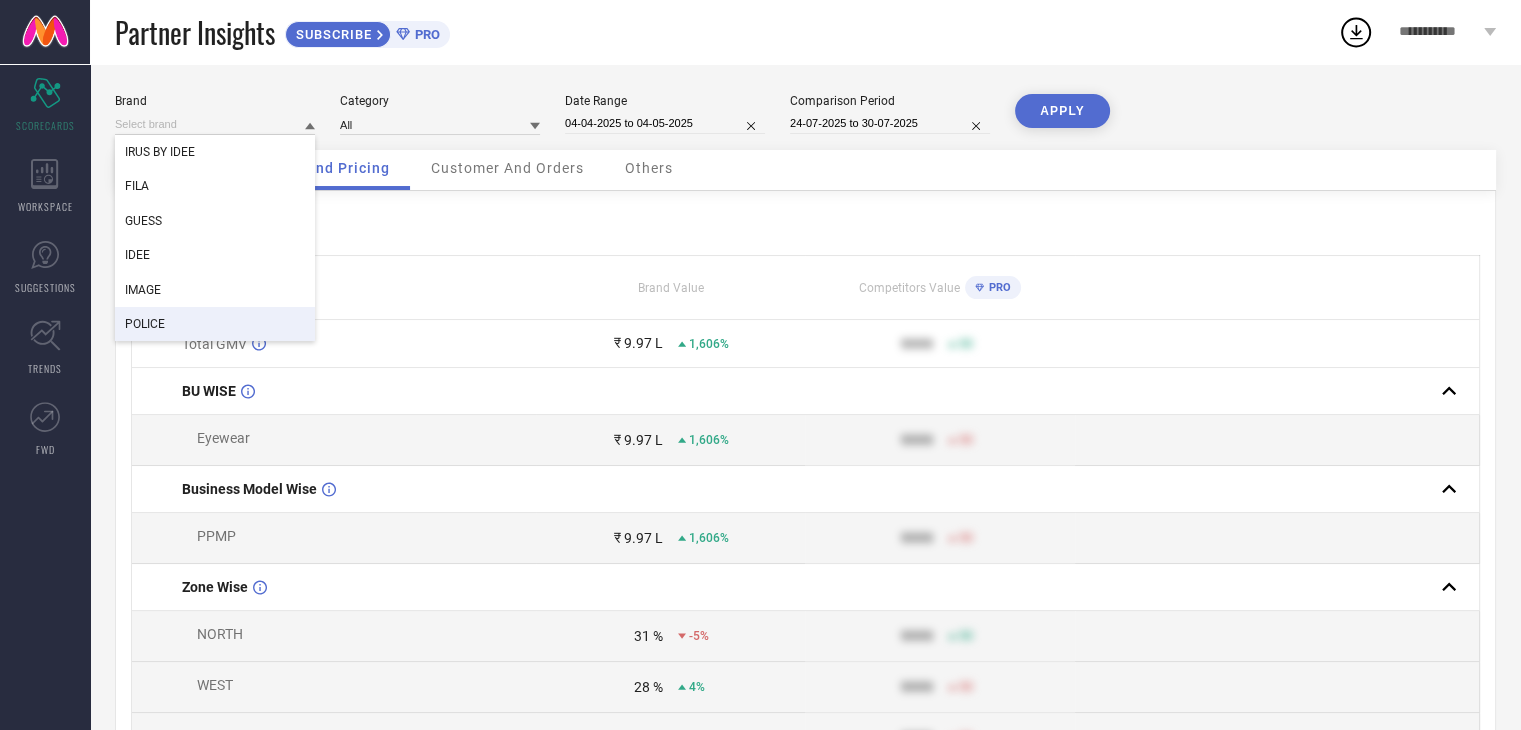 click on "POLICE" at bounding box center (215, 324) 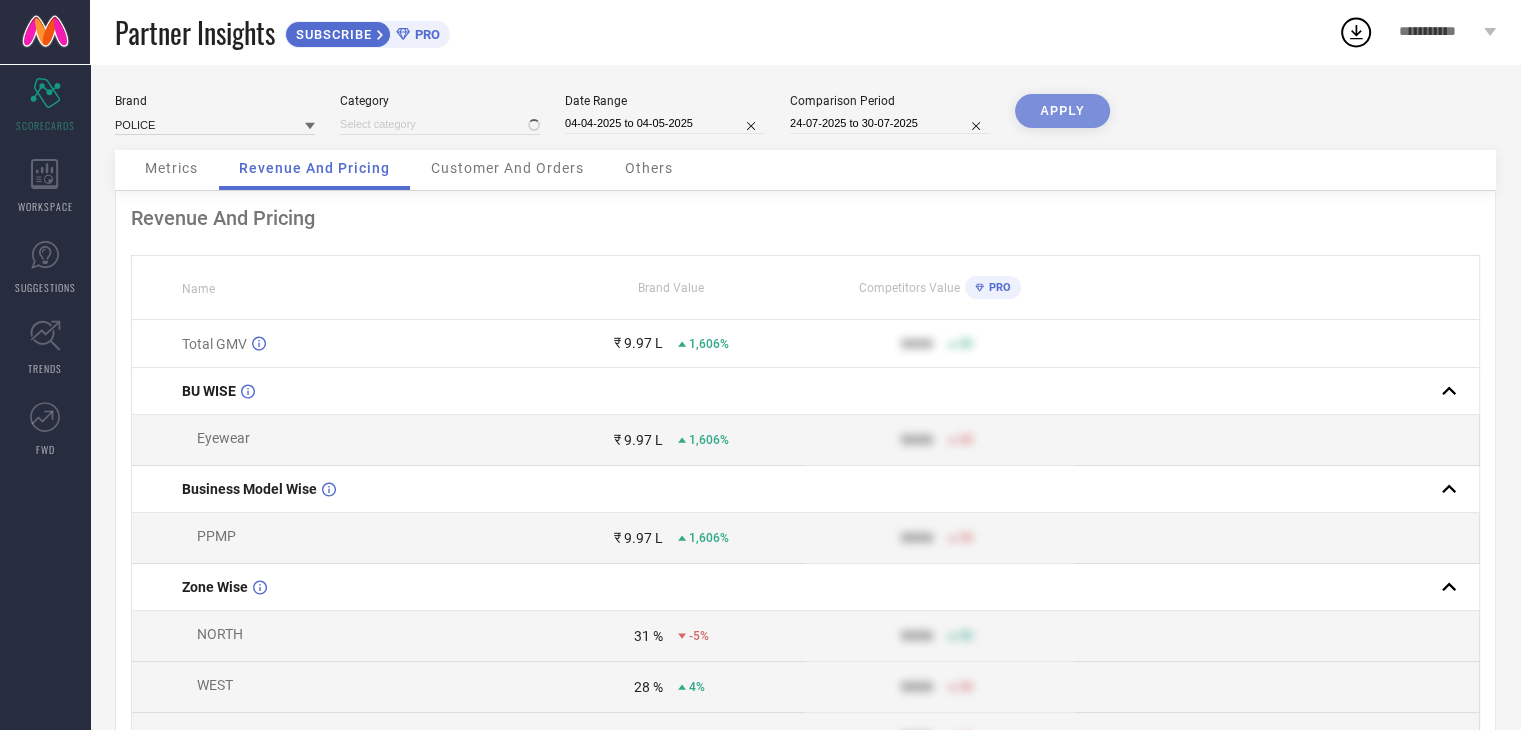 type on "All" 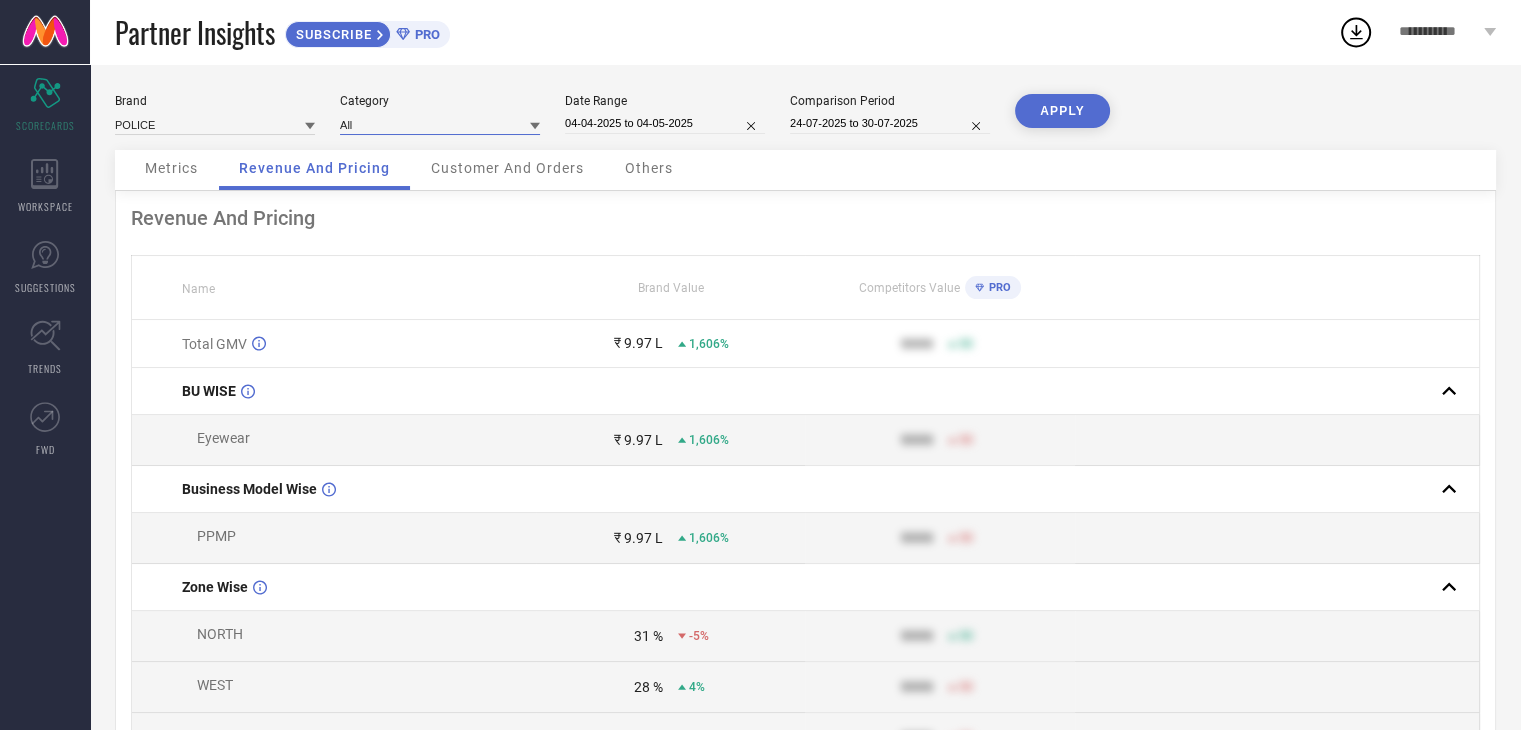 click at bounding box center [440, 124] 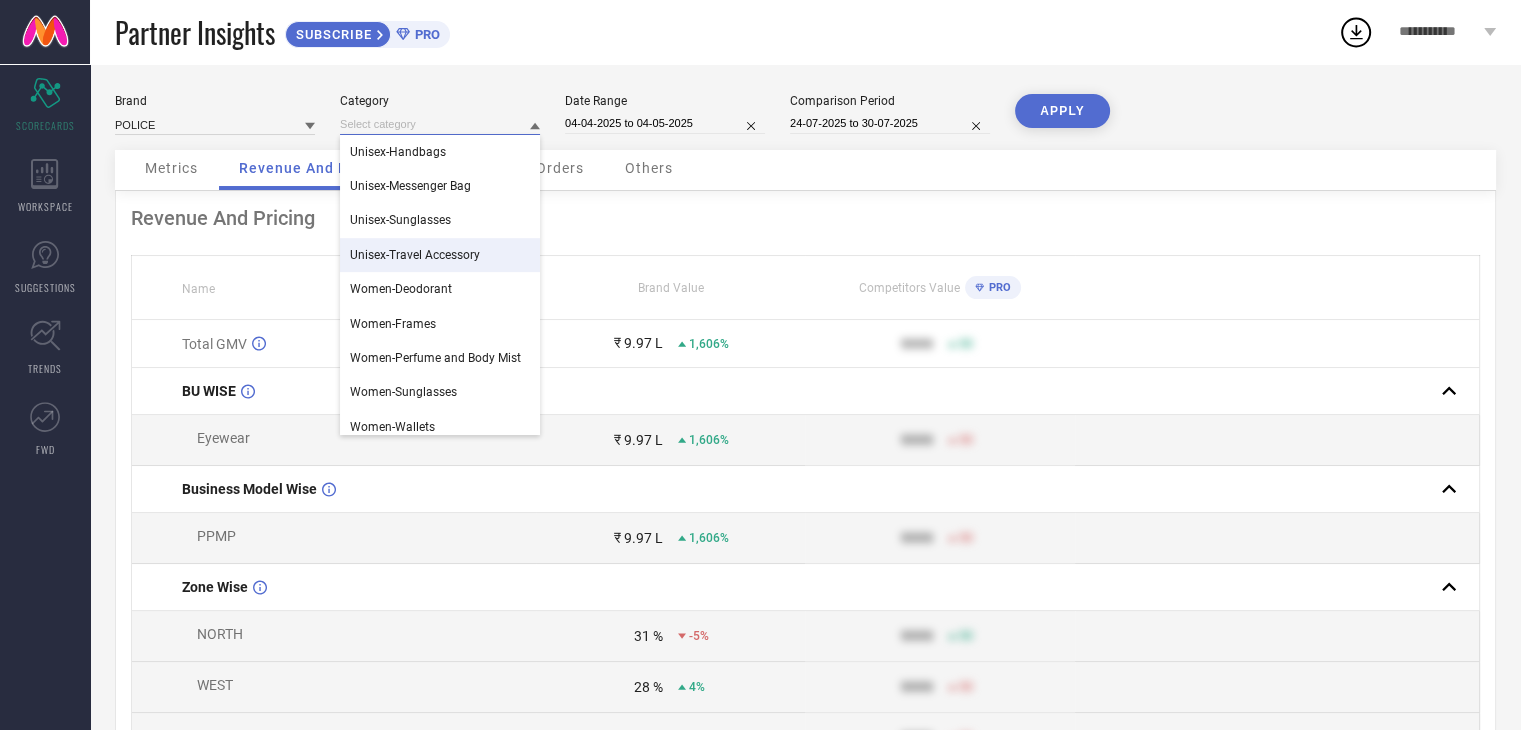scroll, scrollTop: 869, scrollLeft: 0, axis: vertical 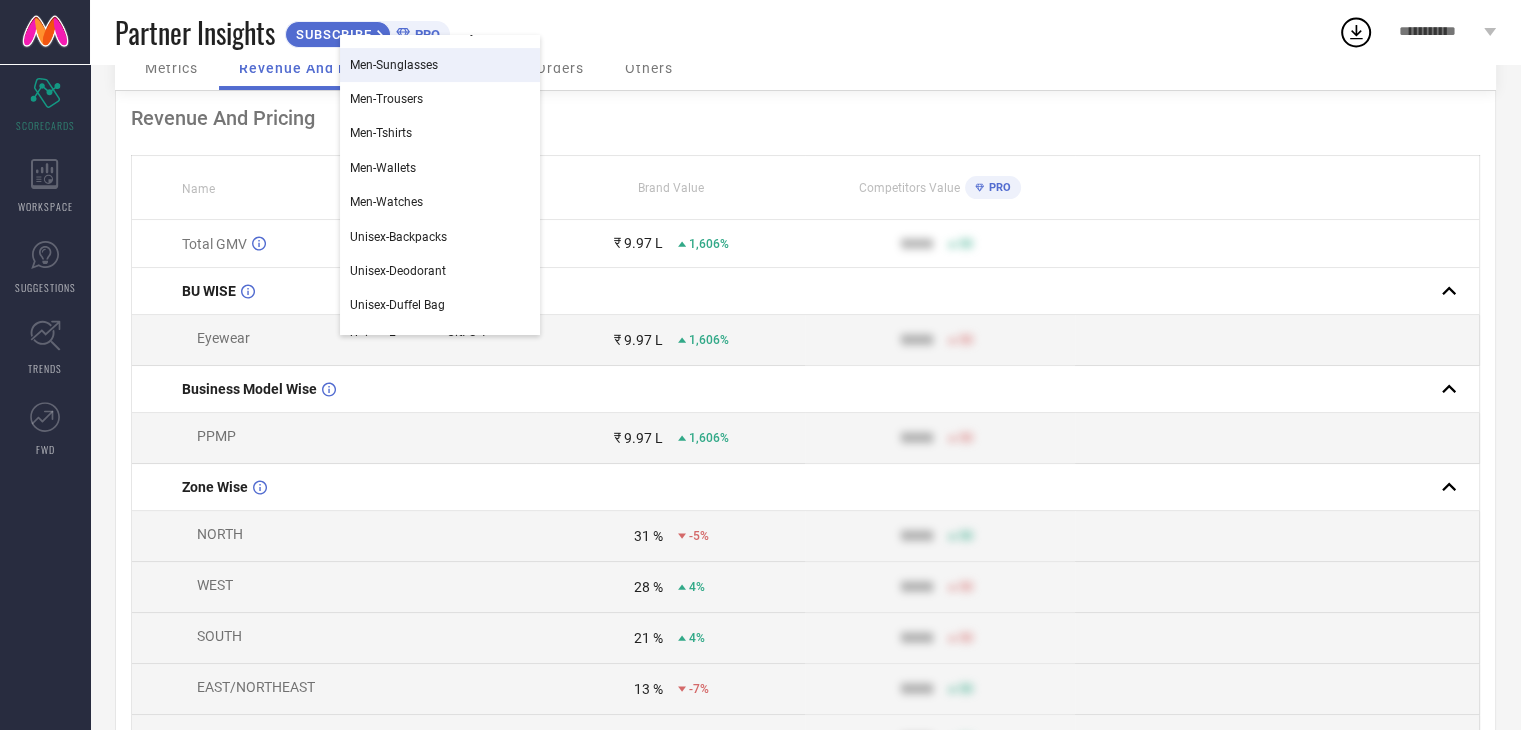 click on "Men-Sunglasses" at bounding box center (394, 65) 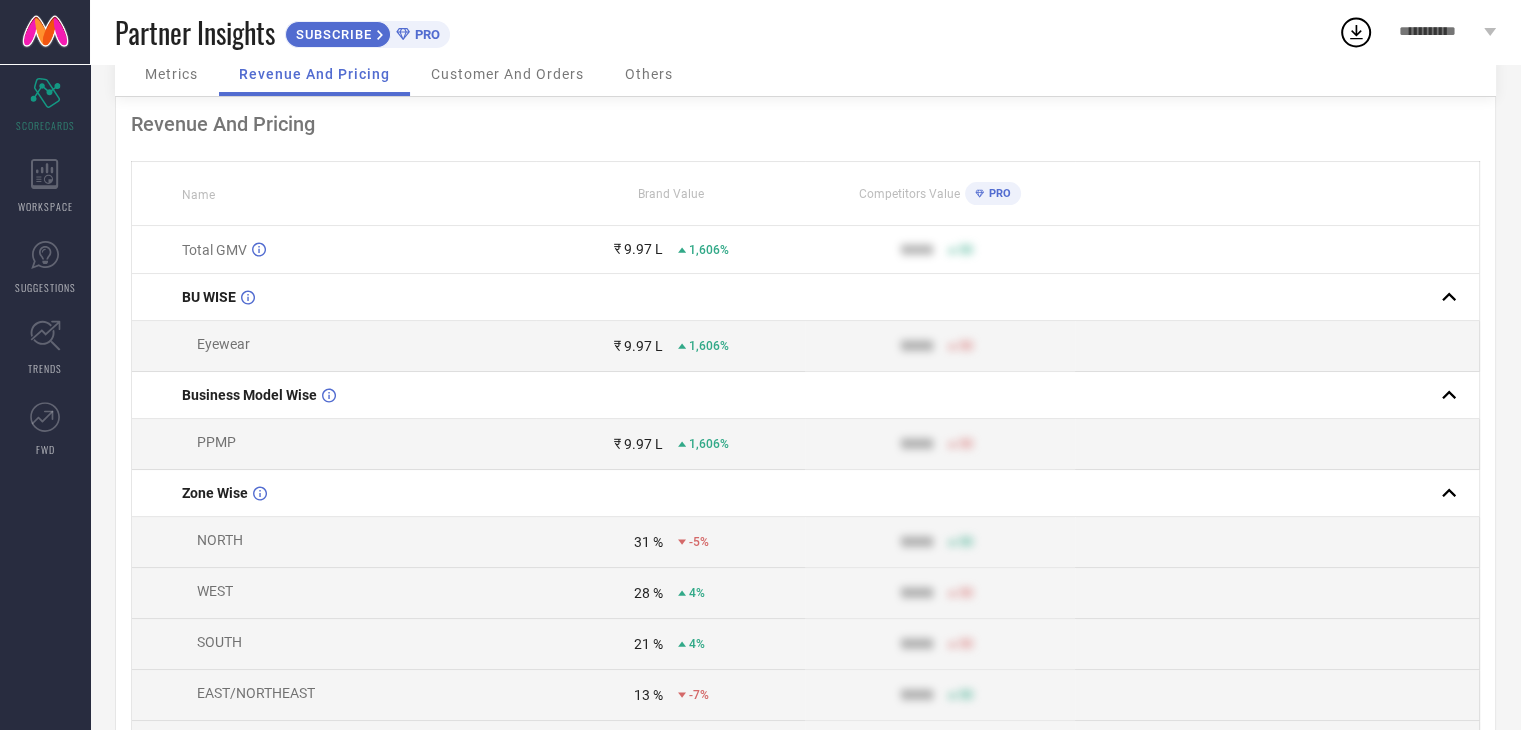 scroll, scrollTop: 0, scrollLeft: 0, axis: both 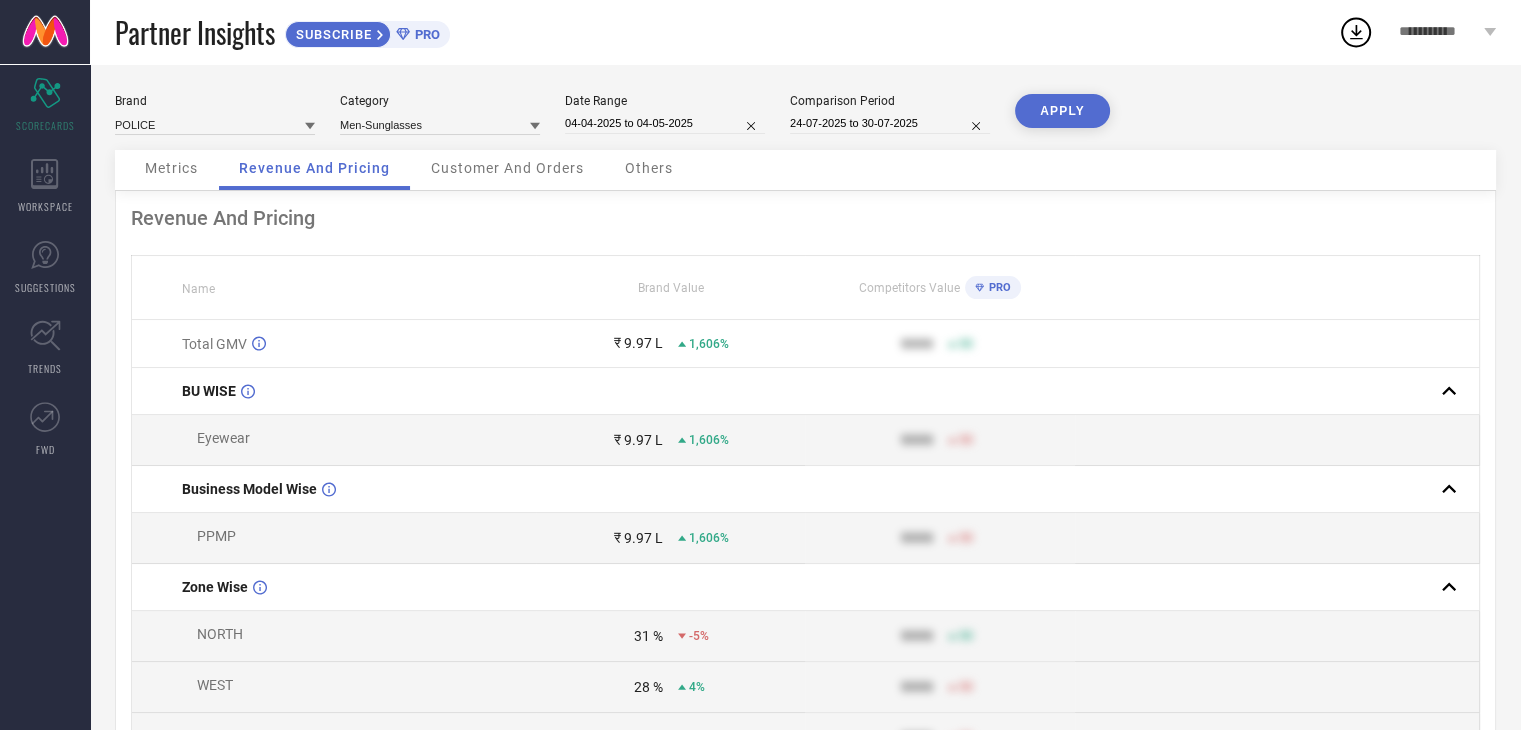 click on "APPLY" at bounding box center (1062, 111) 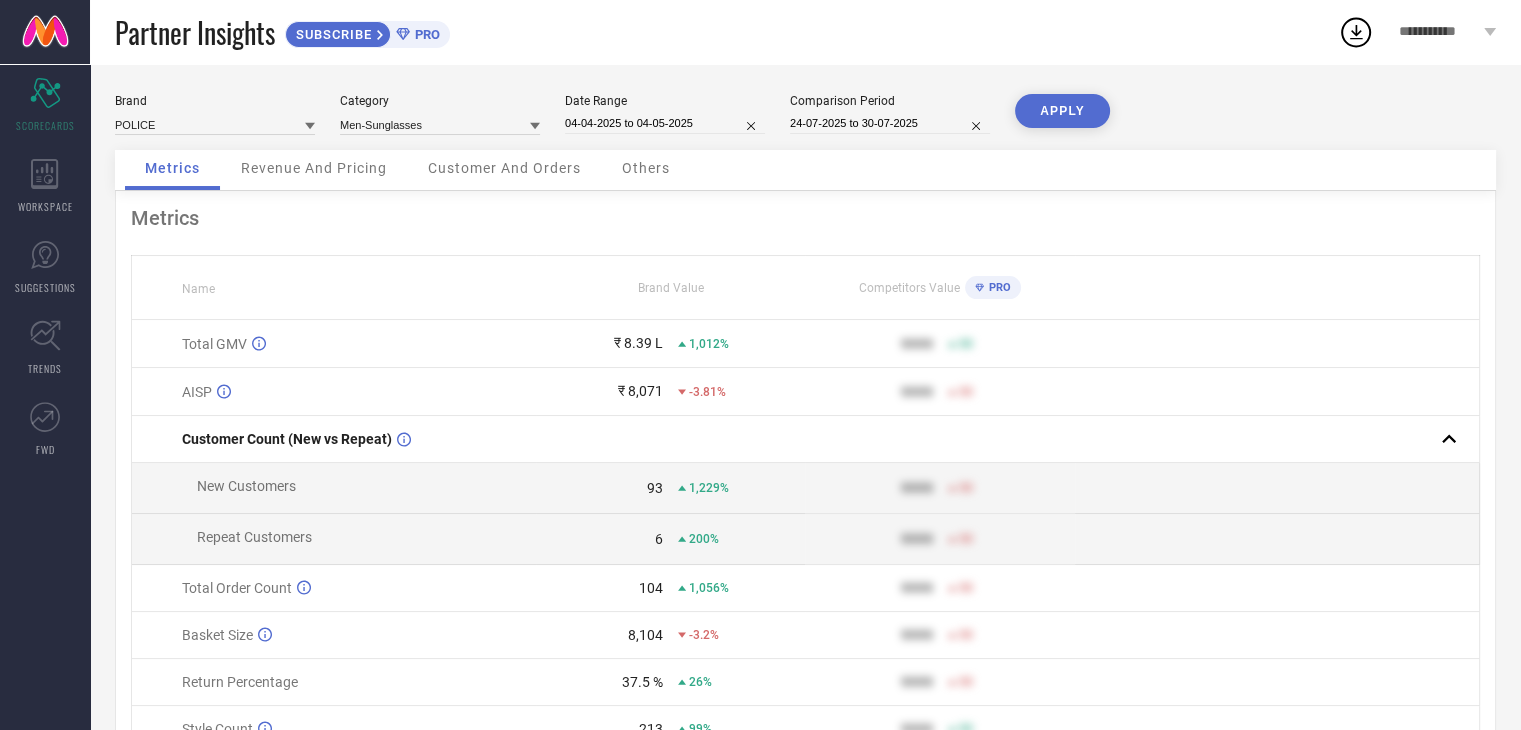select on "6" 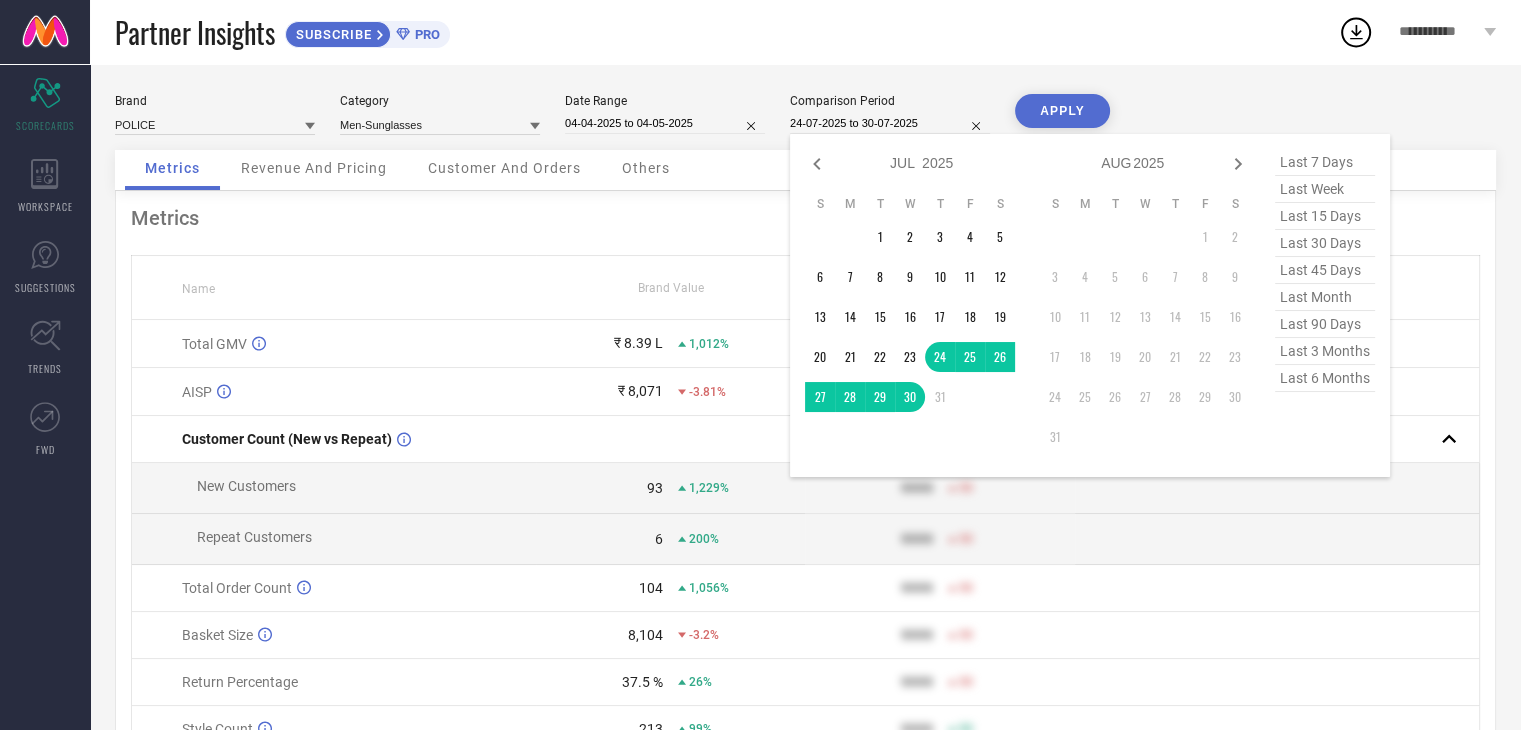 click on "24-07-2025 to 30-07-2025" at bounding box center [890, 123] 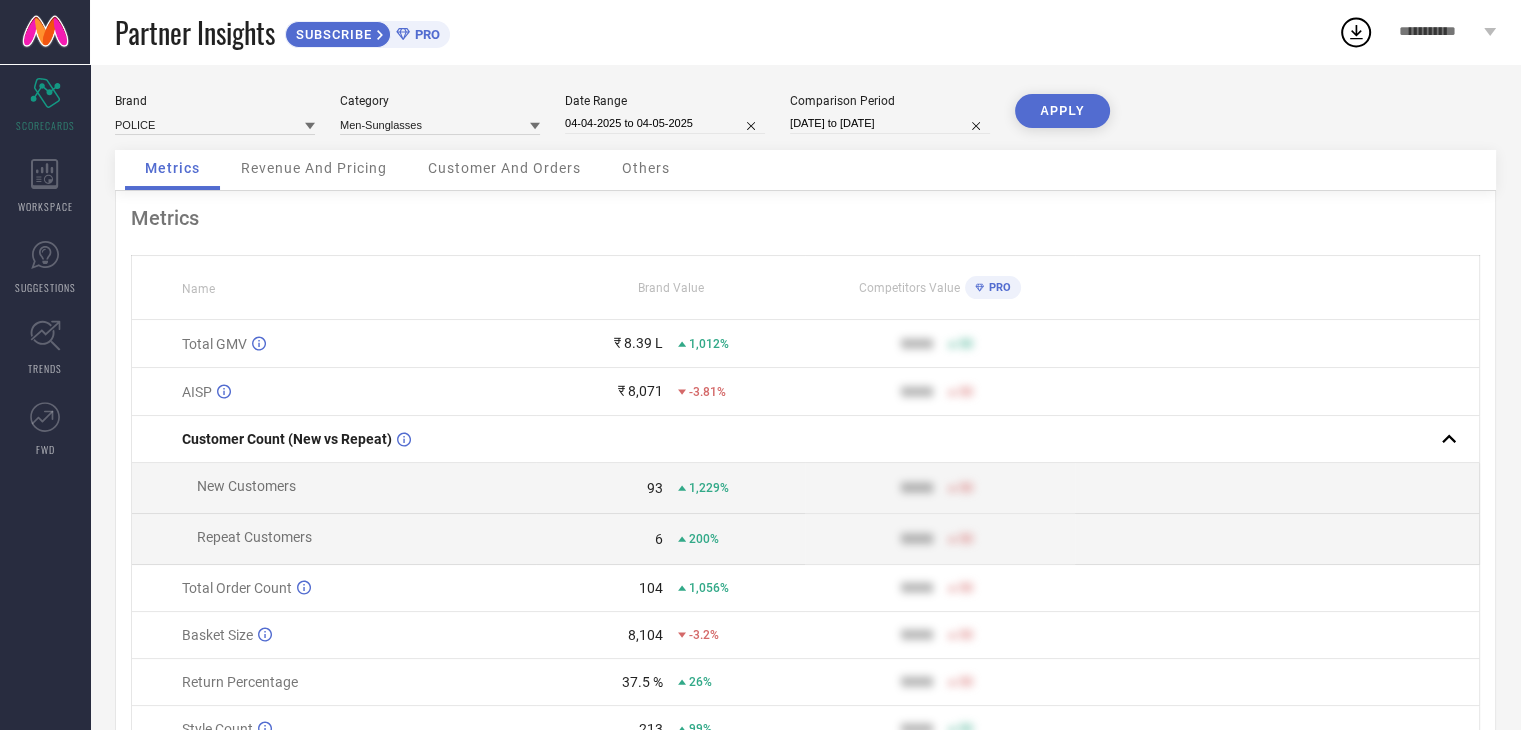 click on "Brand POLICE Category Men-Sunglasses Date Range [DATE] to [DATE] Comparison Period [DATE] to [DATE] APPLY" at bounding box center [805, 122] 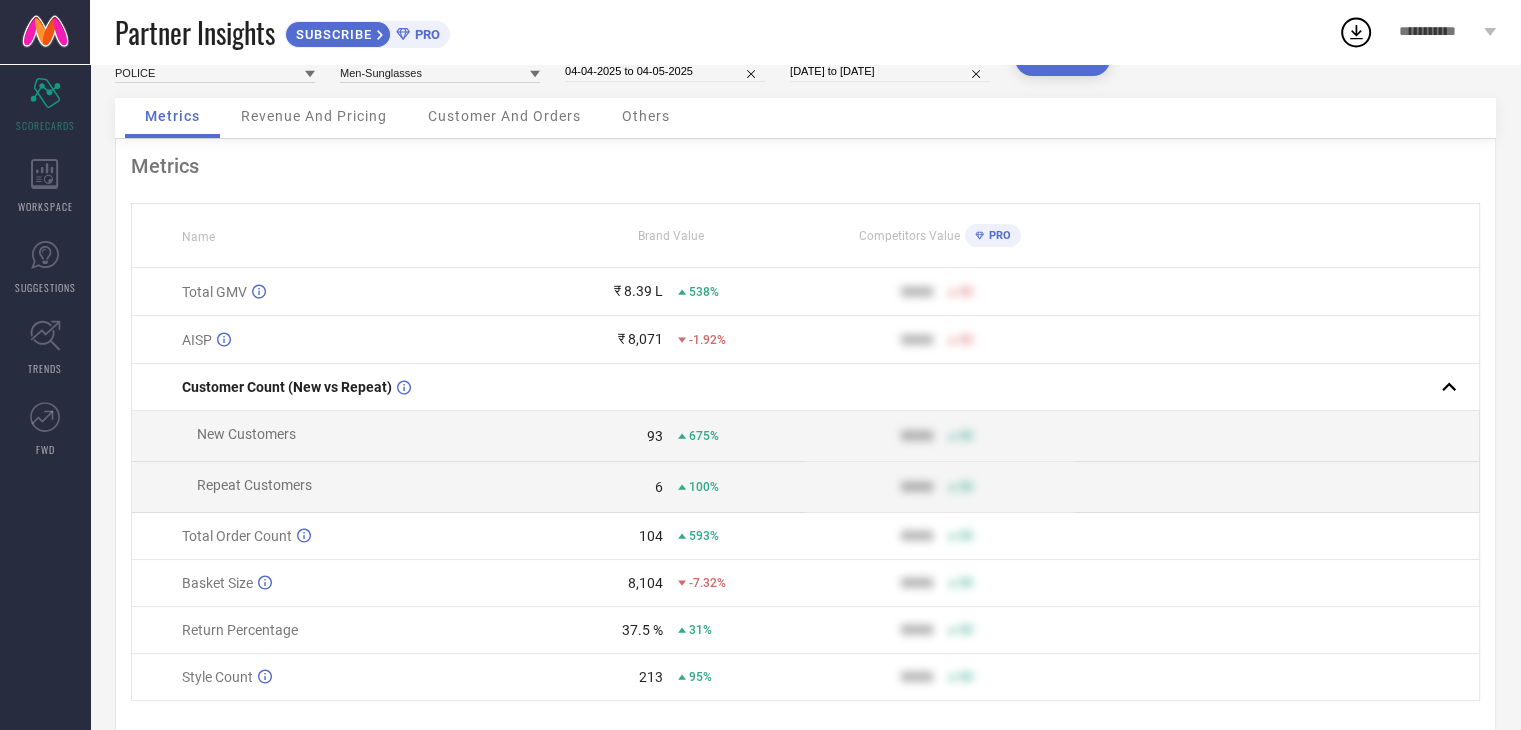 scroll, scrollTop: 0, scrollLeft: 0, axis: both 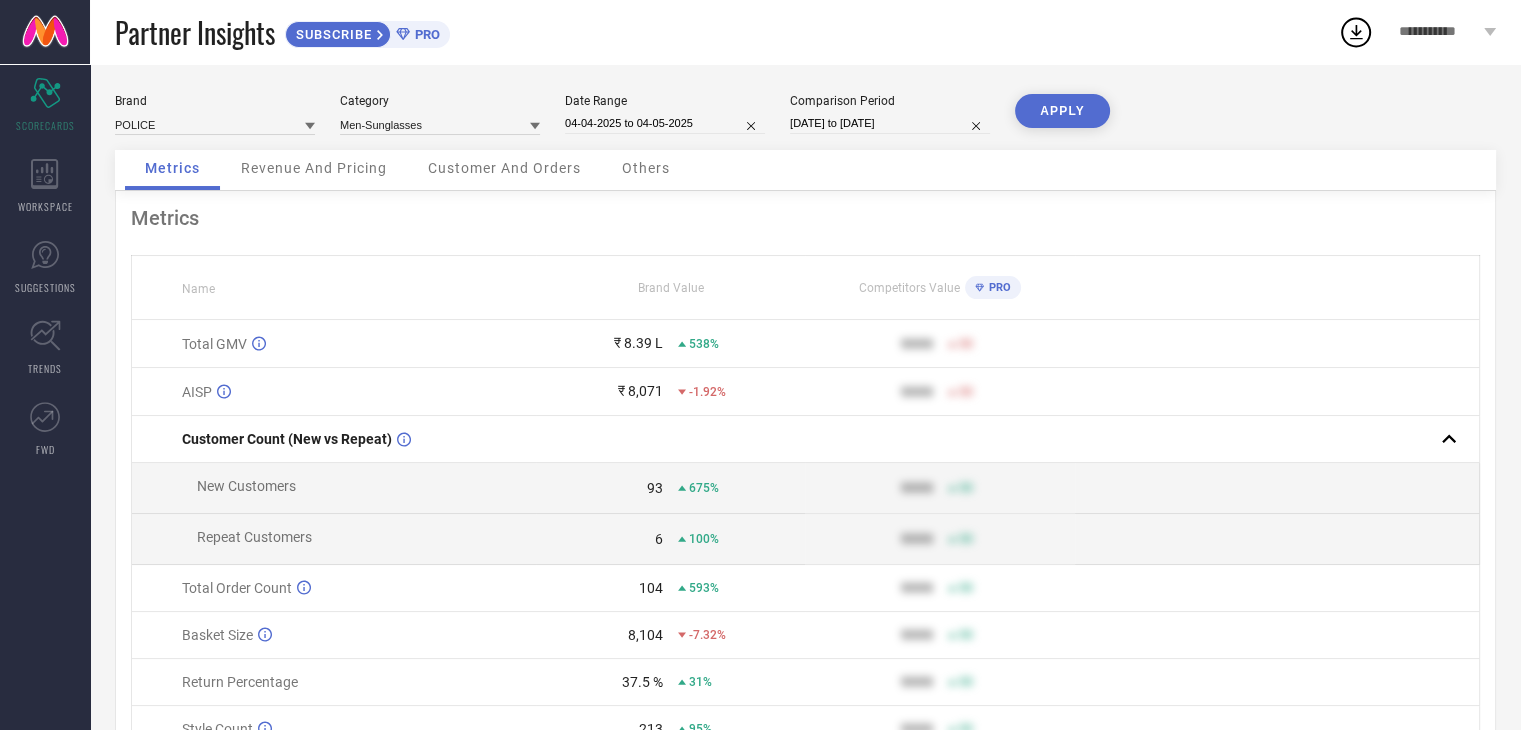 click on "Revenue And Pricing" at bounding box center (314, 168) 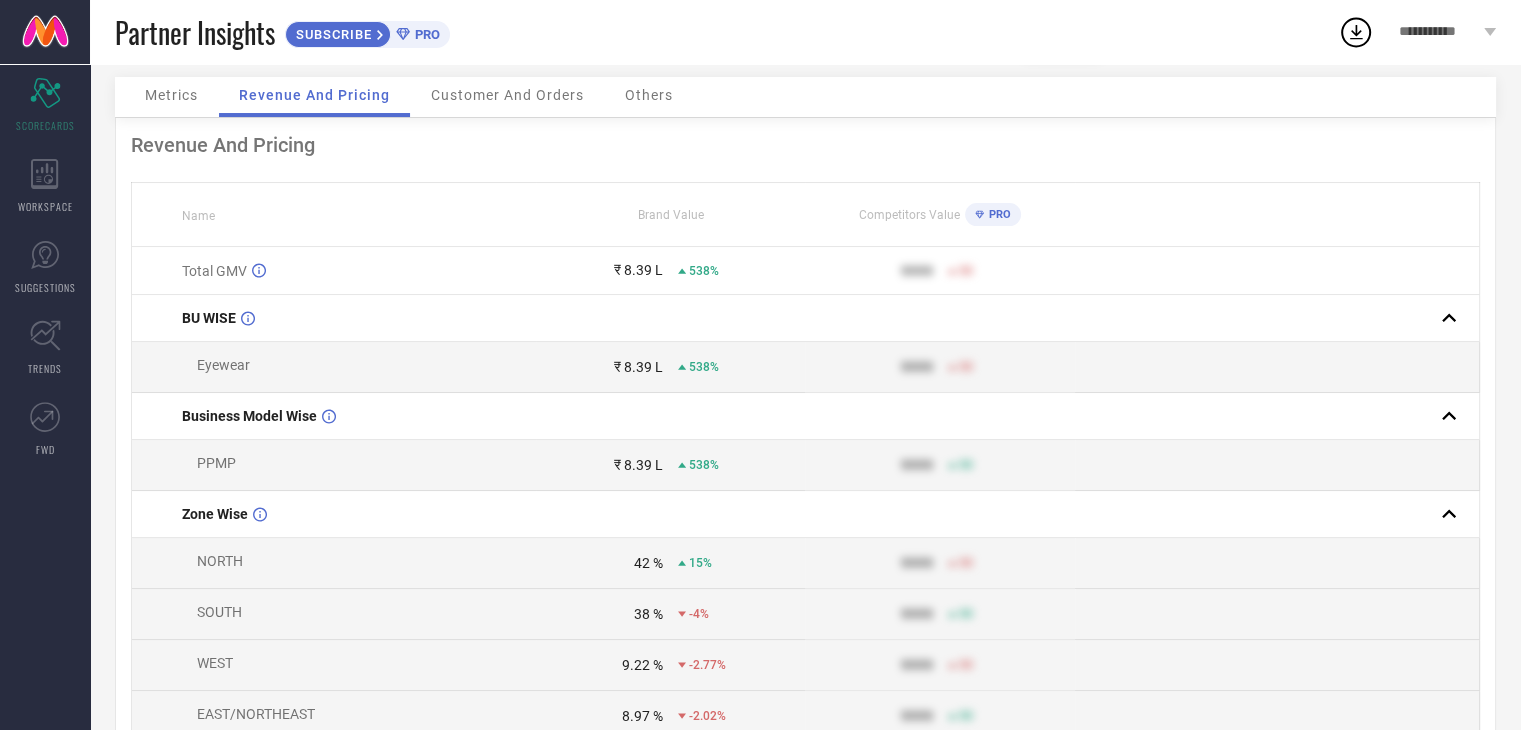 scroll, scrollTop: 0, scrollLeft: 0, axis: both 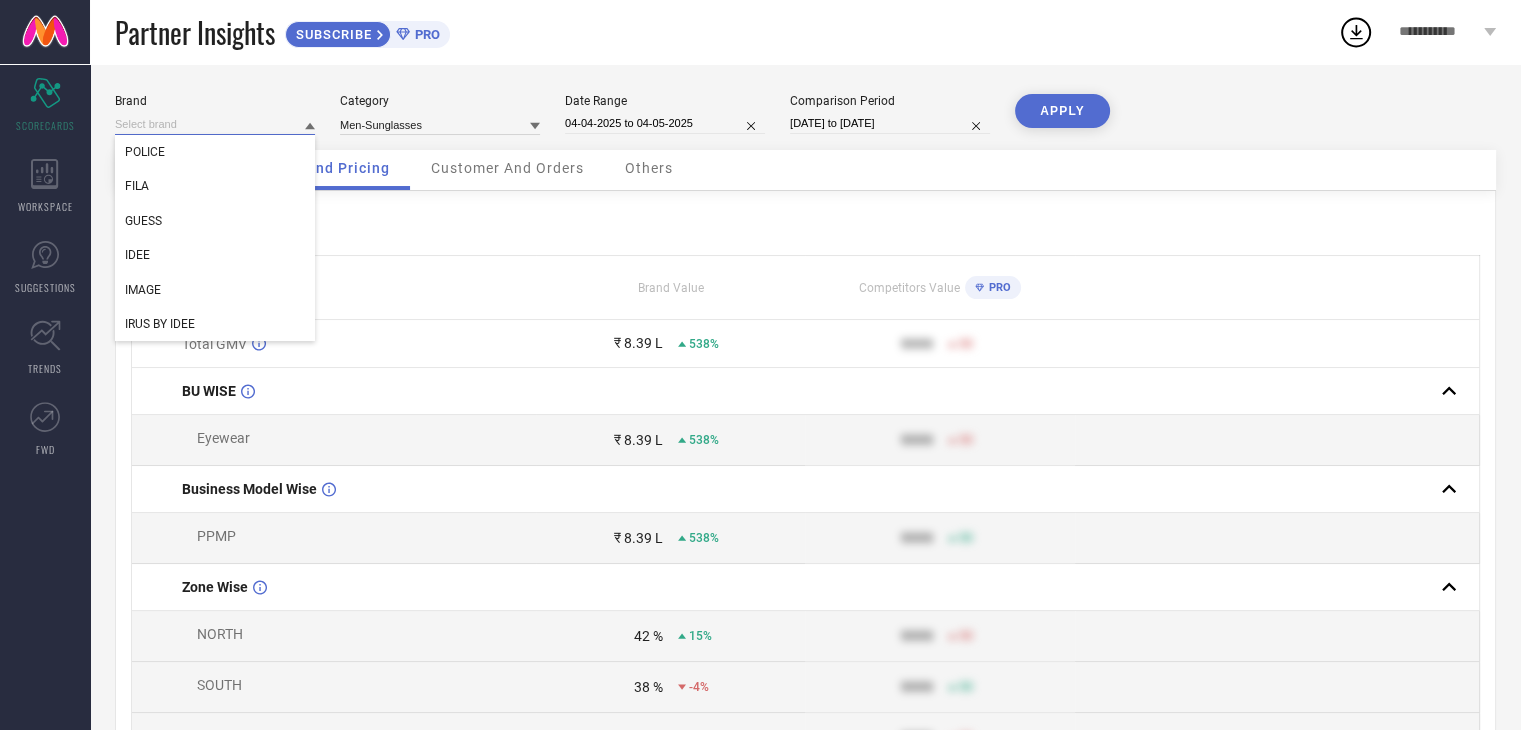click at bounding box center (215, 124) 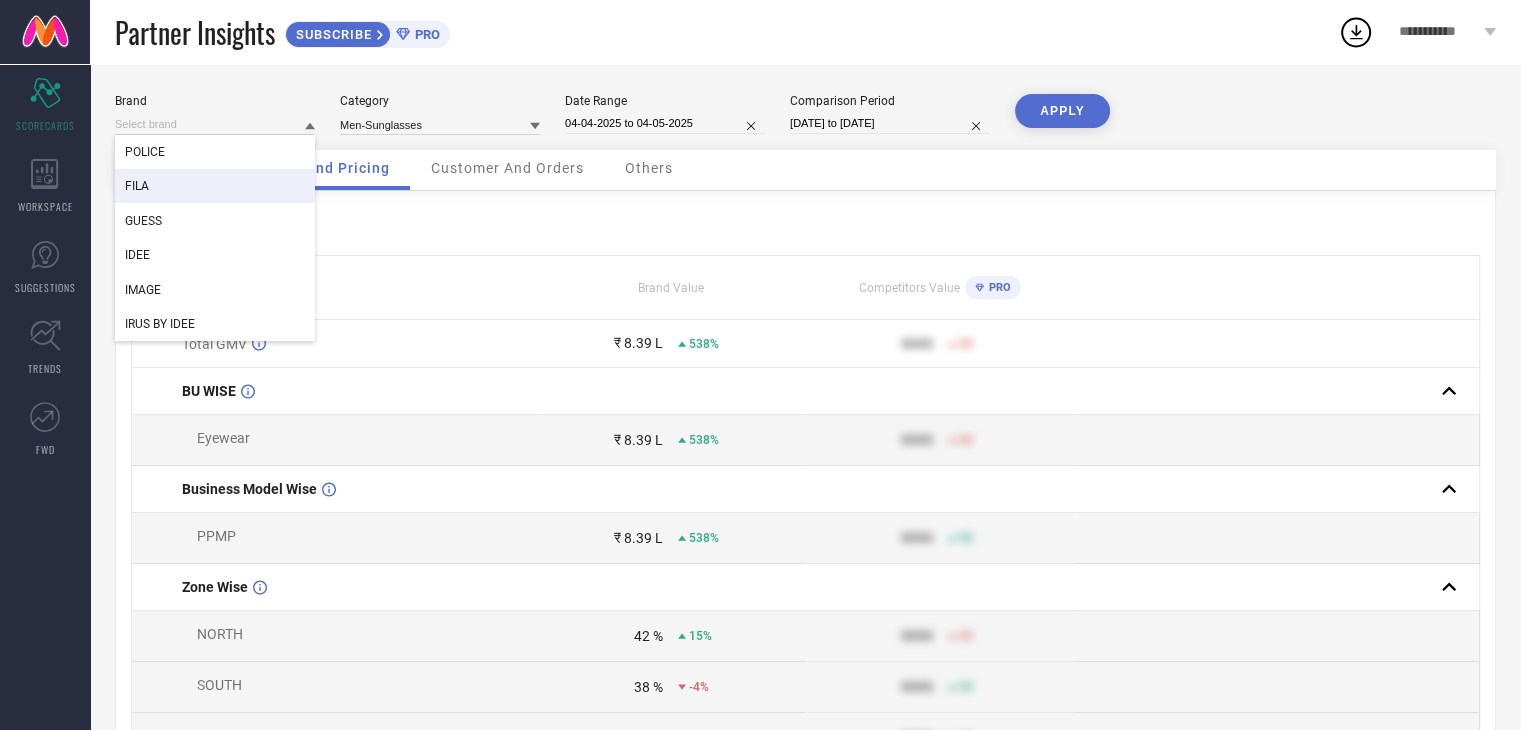 click on "FILA" at bounding box center [215, 186] 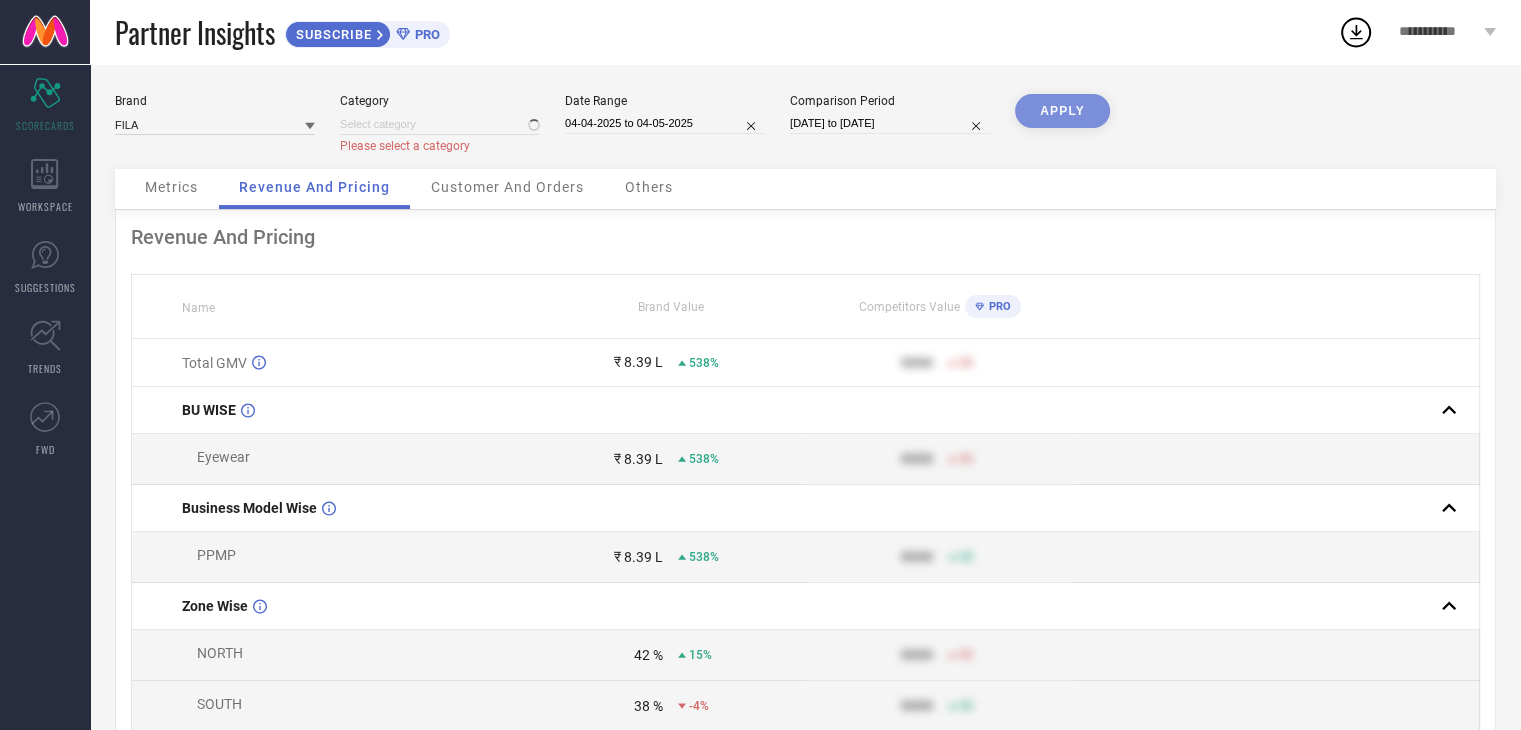 type on "Men-Sunglasses" 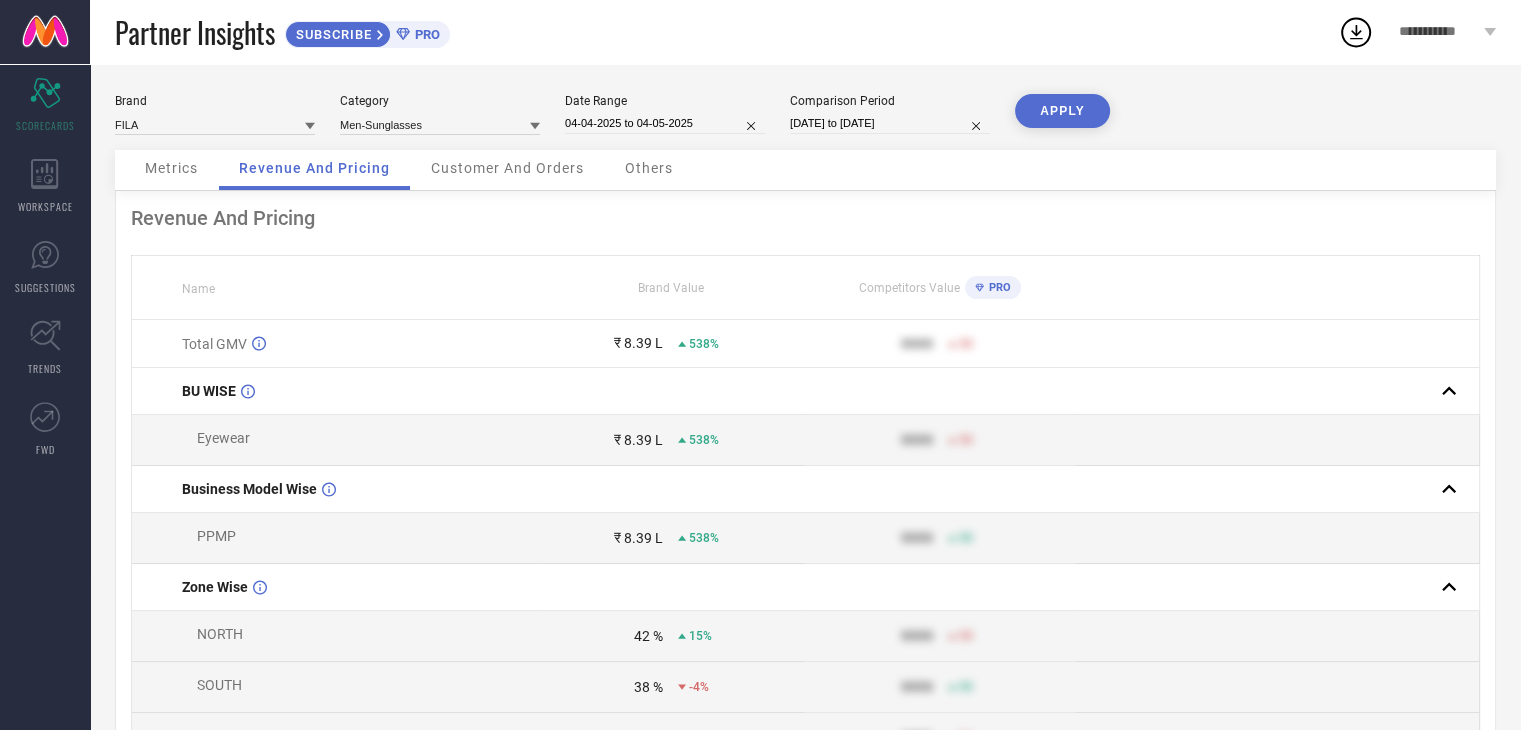 click on "APPLY" at bounding box center [1062, 111] 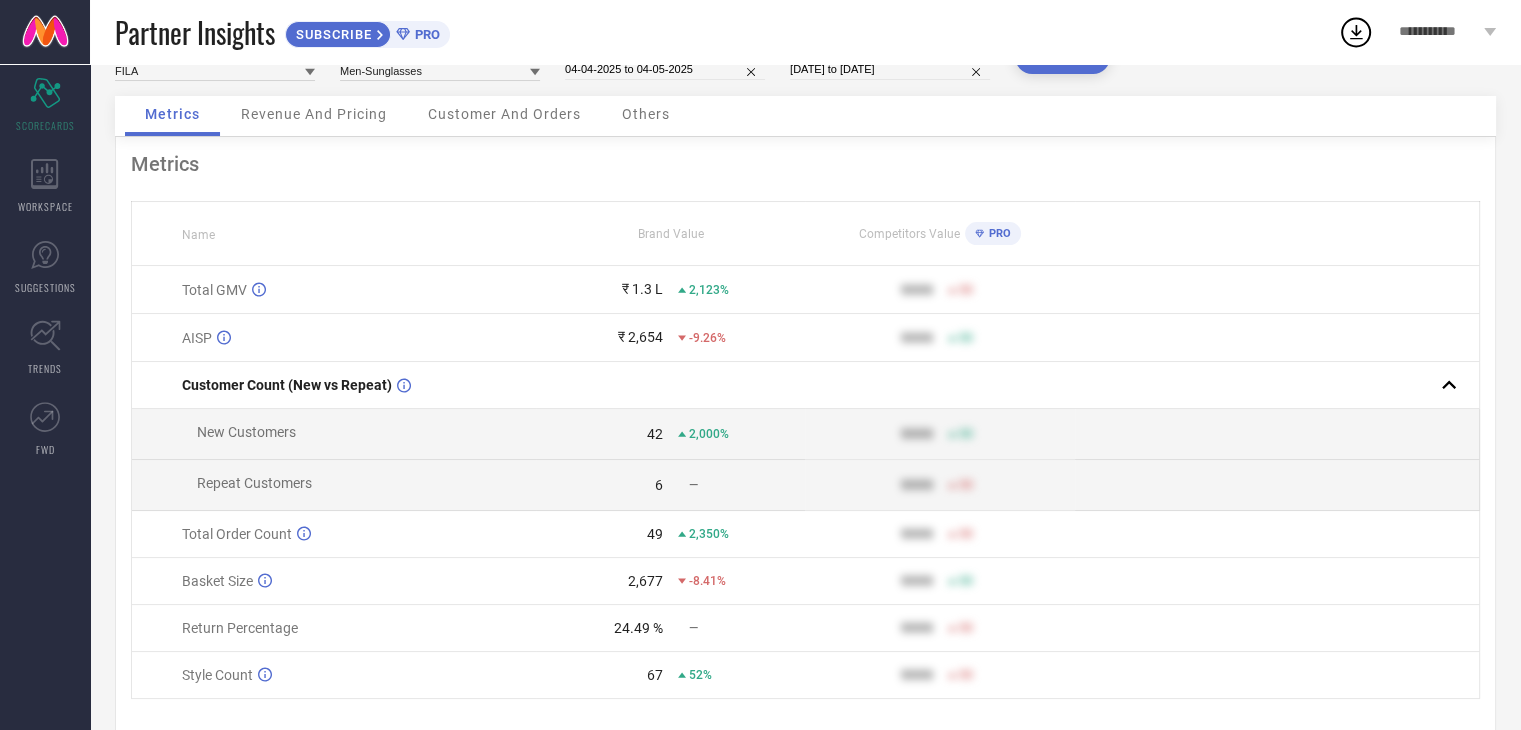 scroll, scrollTop: 0, scrollLeft: 0, axis: both 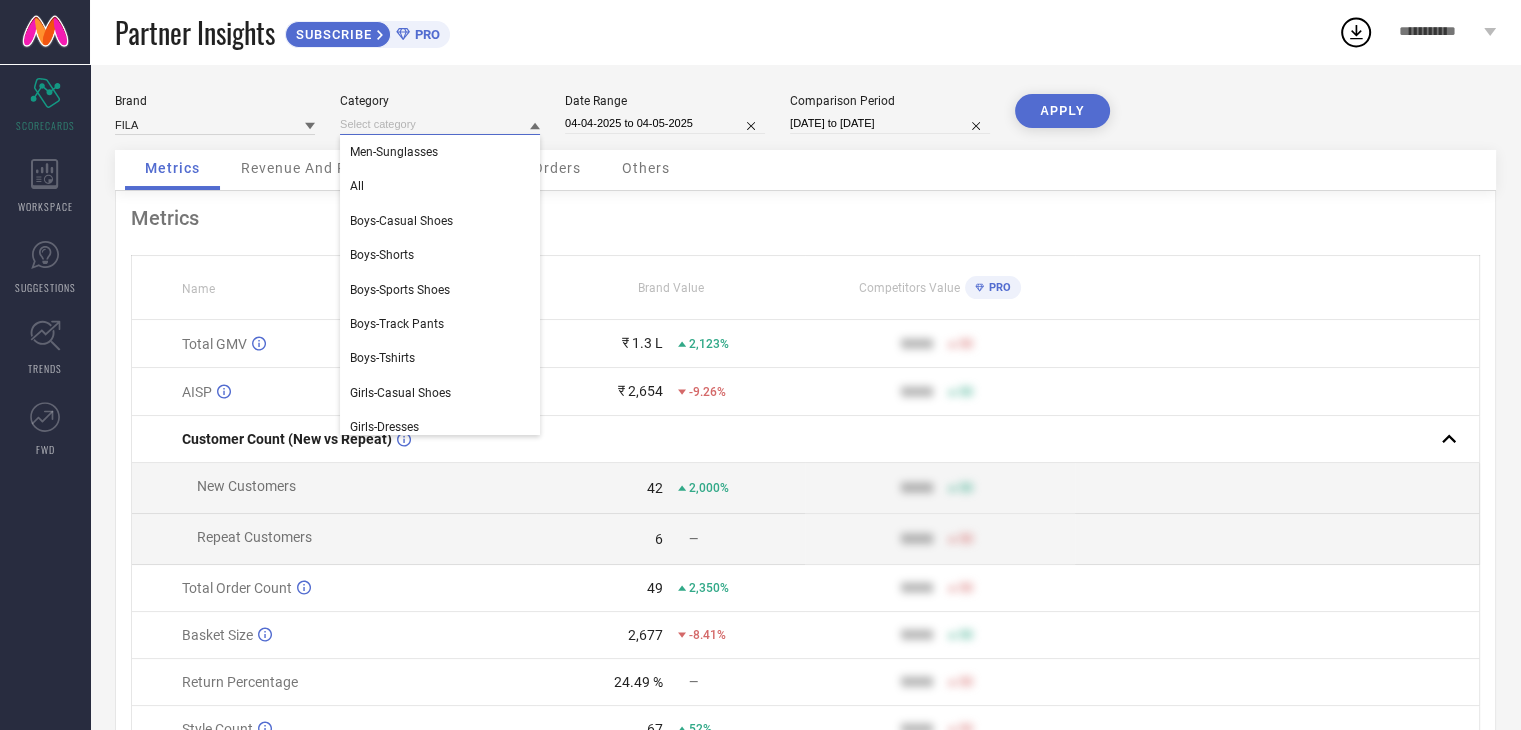 click at bounding box center [440, 124] 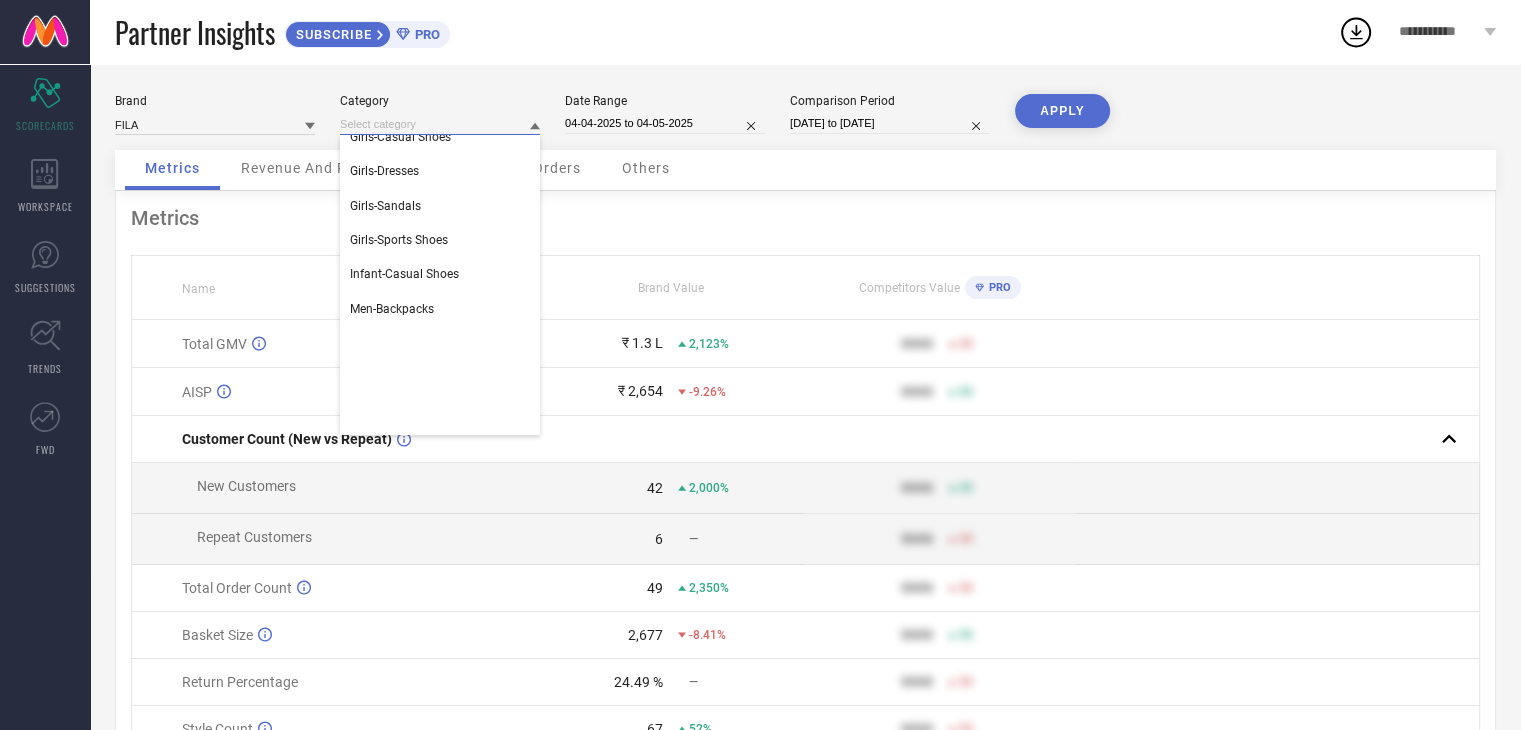 scroll, scrollTop: 0, scrollLeft: 0, axis: both 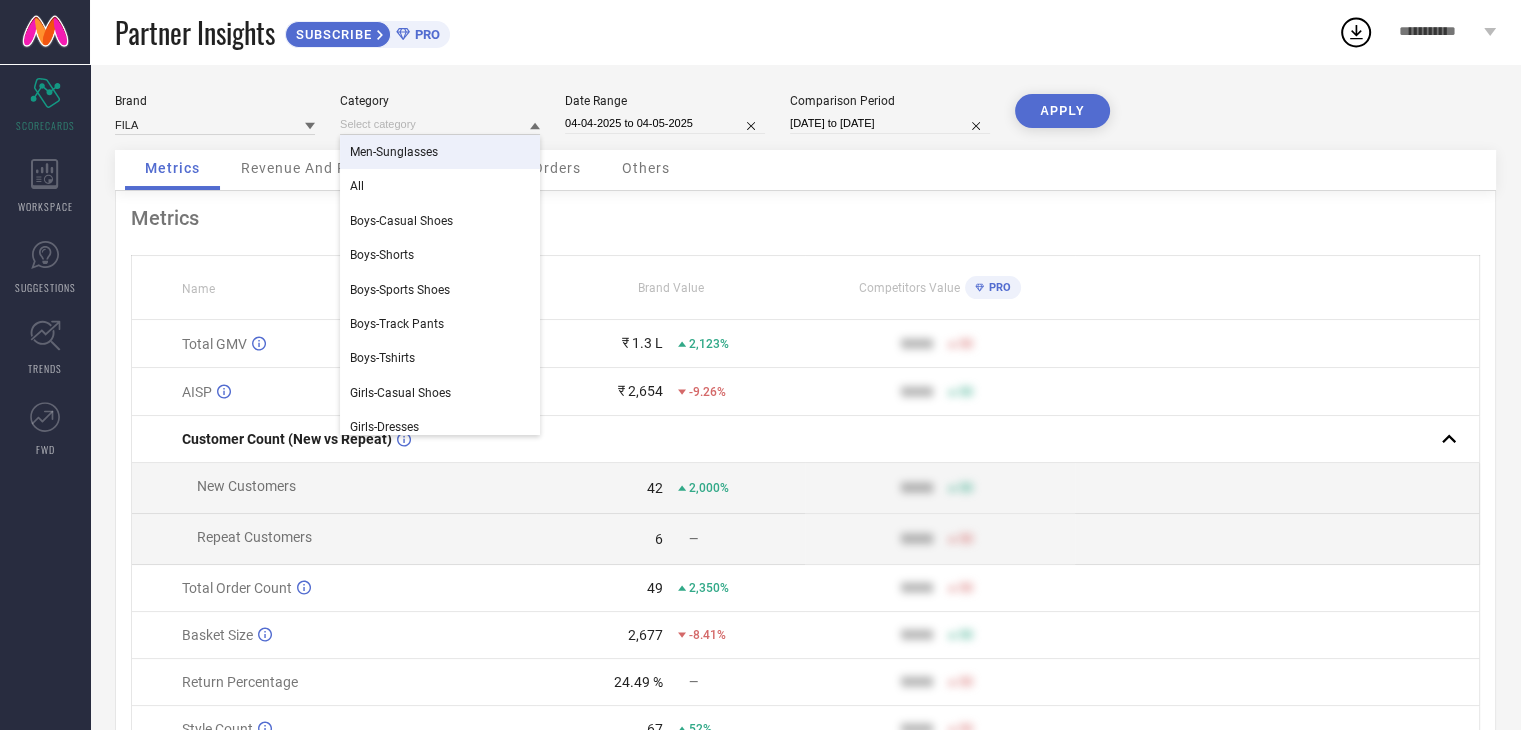 click 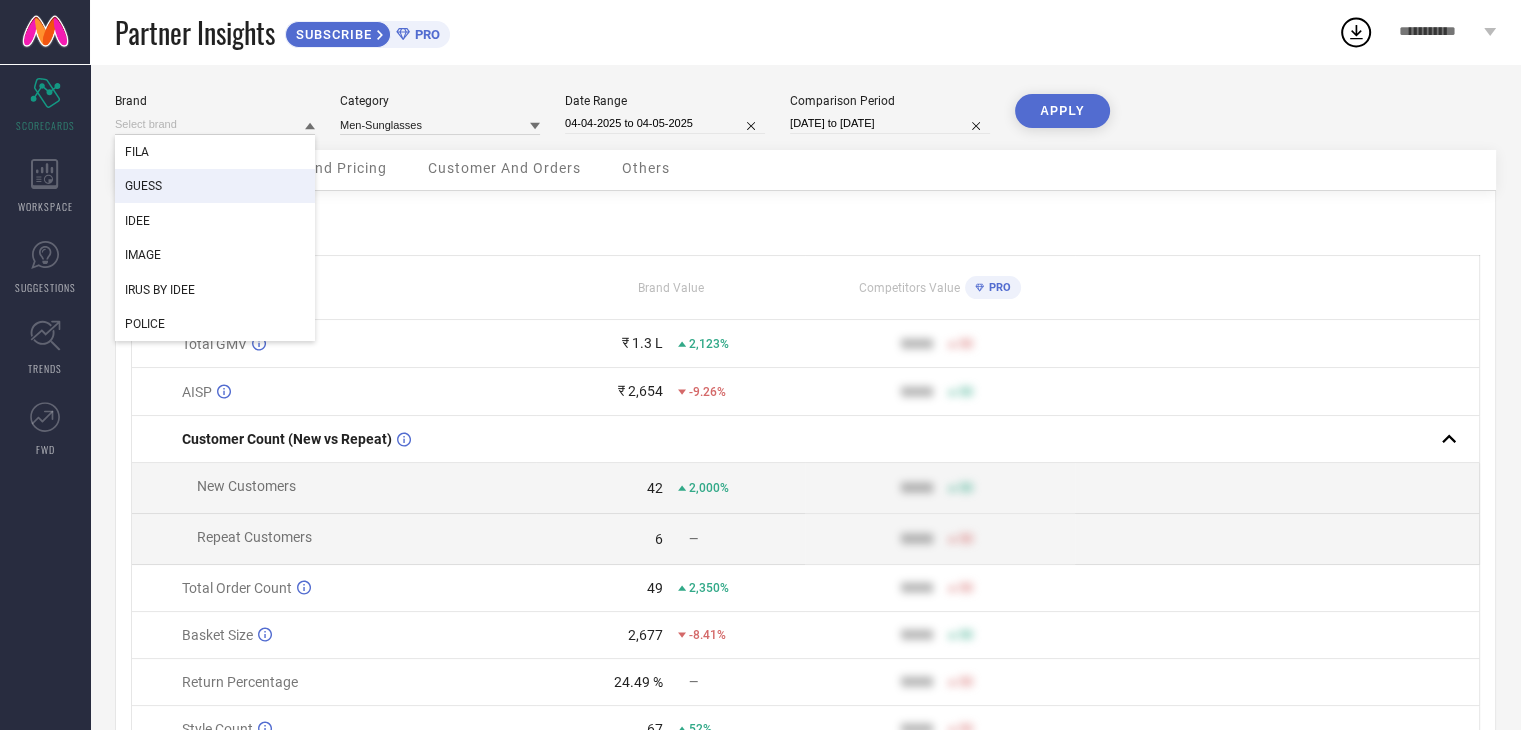 click on "GUESS" at bounding box center (215, 186) 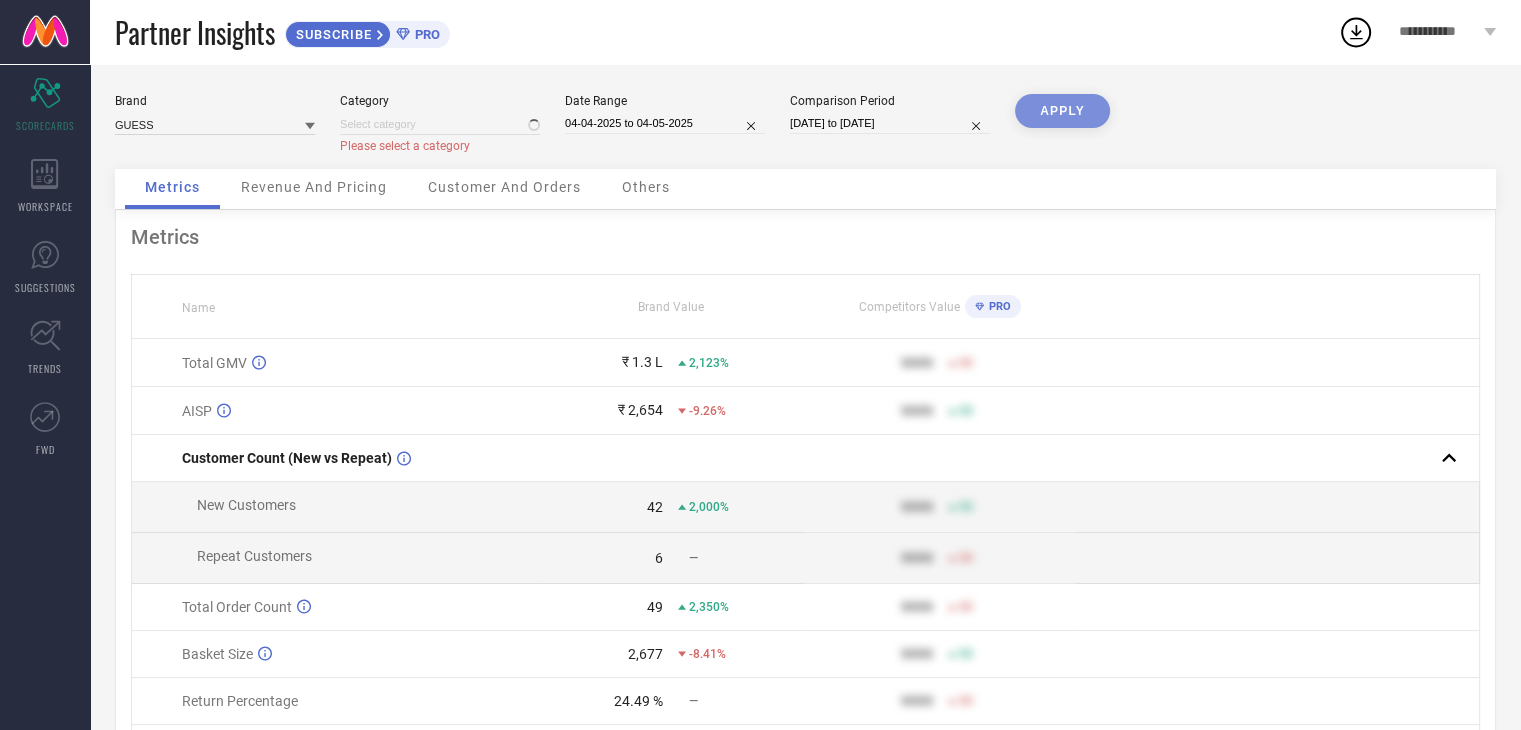 type on "Men-Sunglasses" 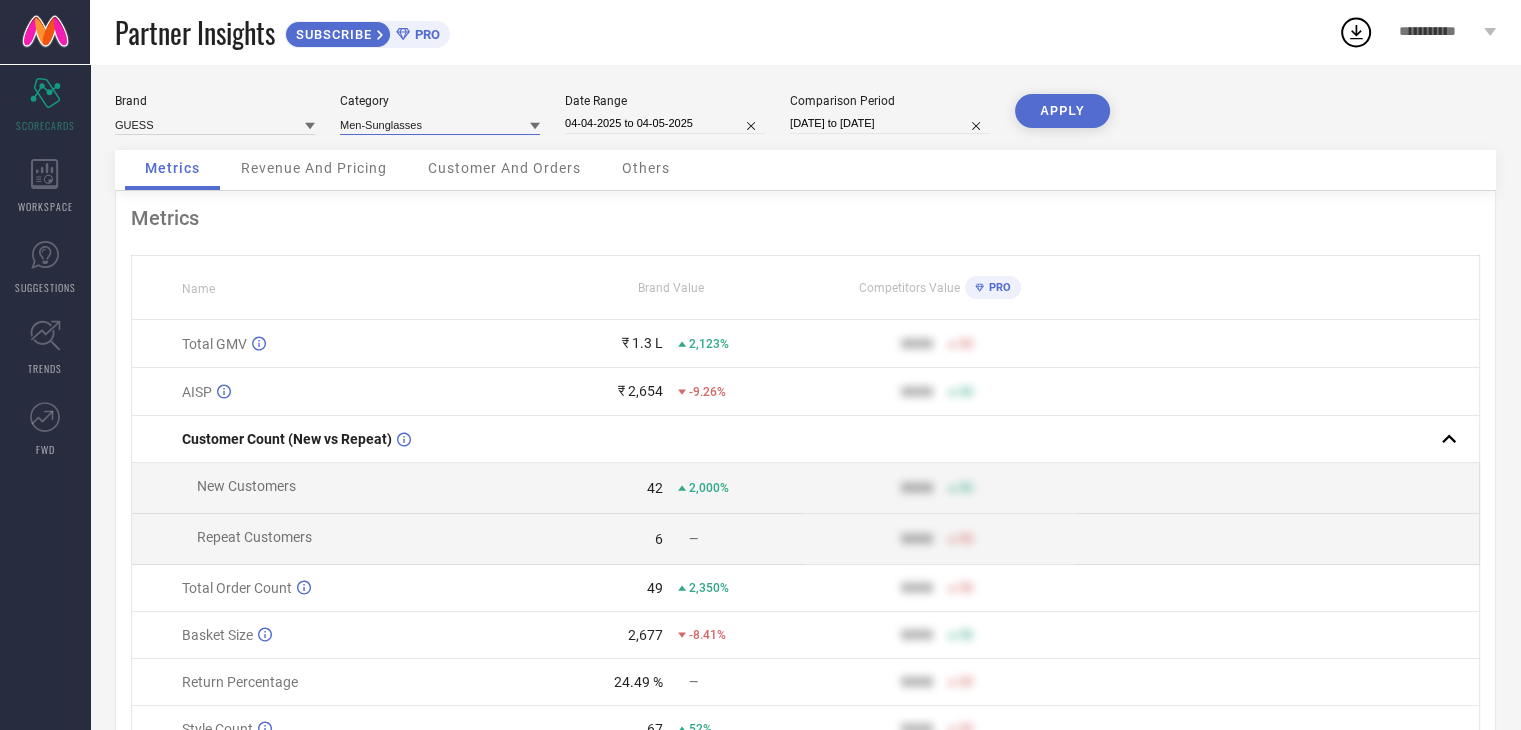 click at bounding box center (440, 124) 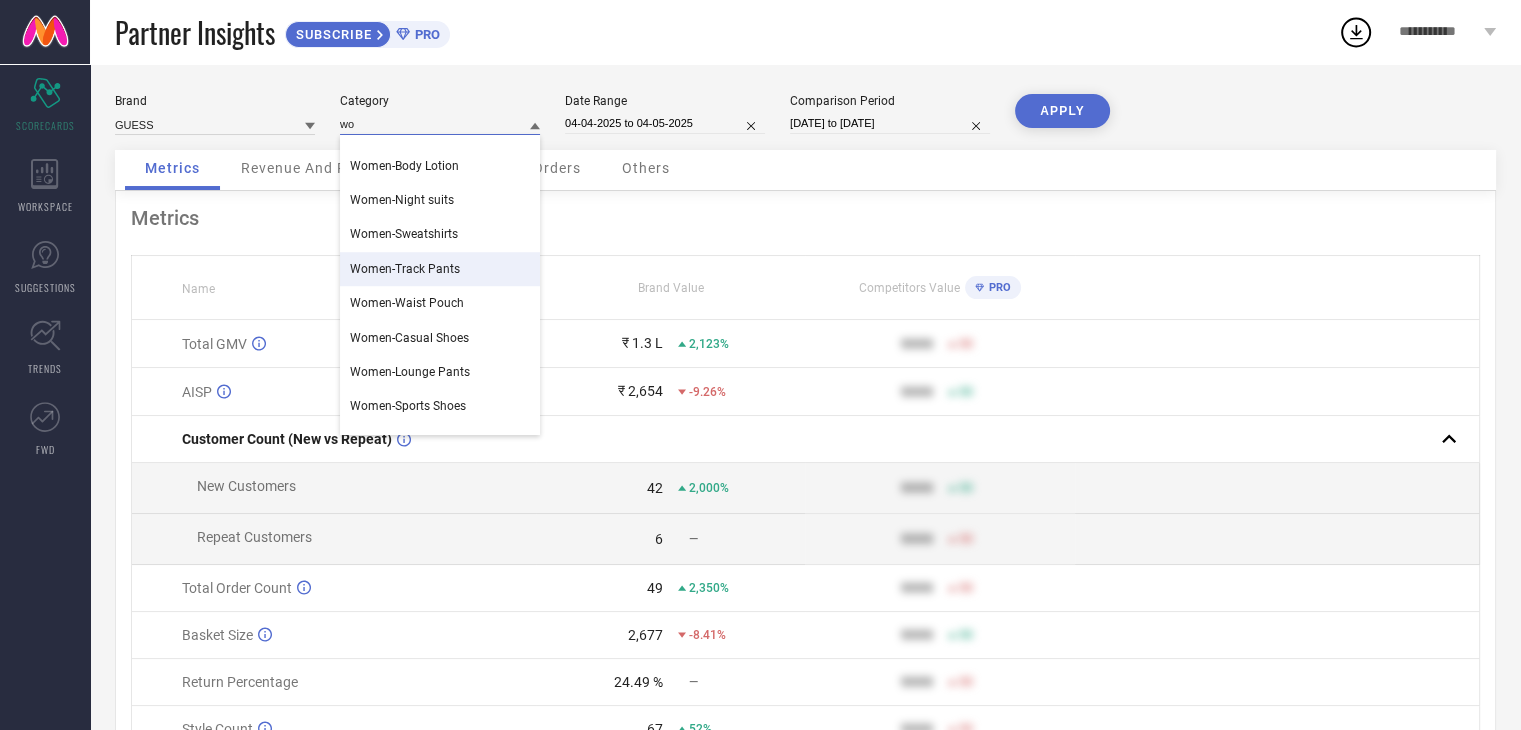 scroll, scrollTop: 1400, scrollLeft: 0, axis: vertical 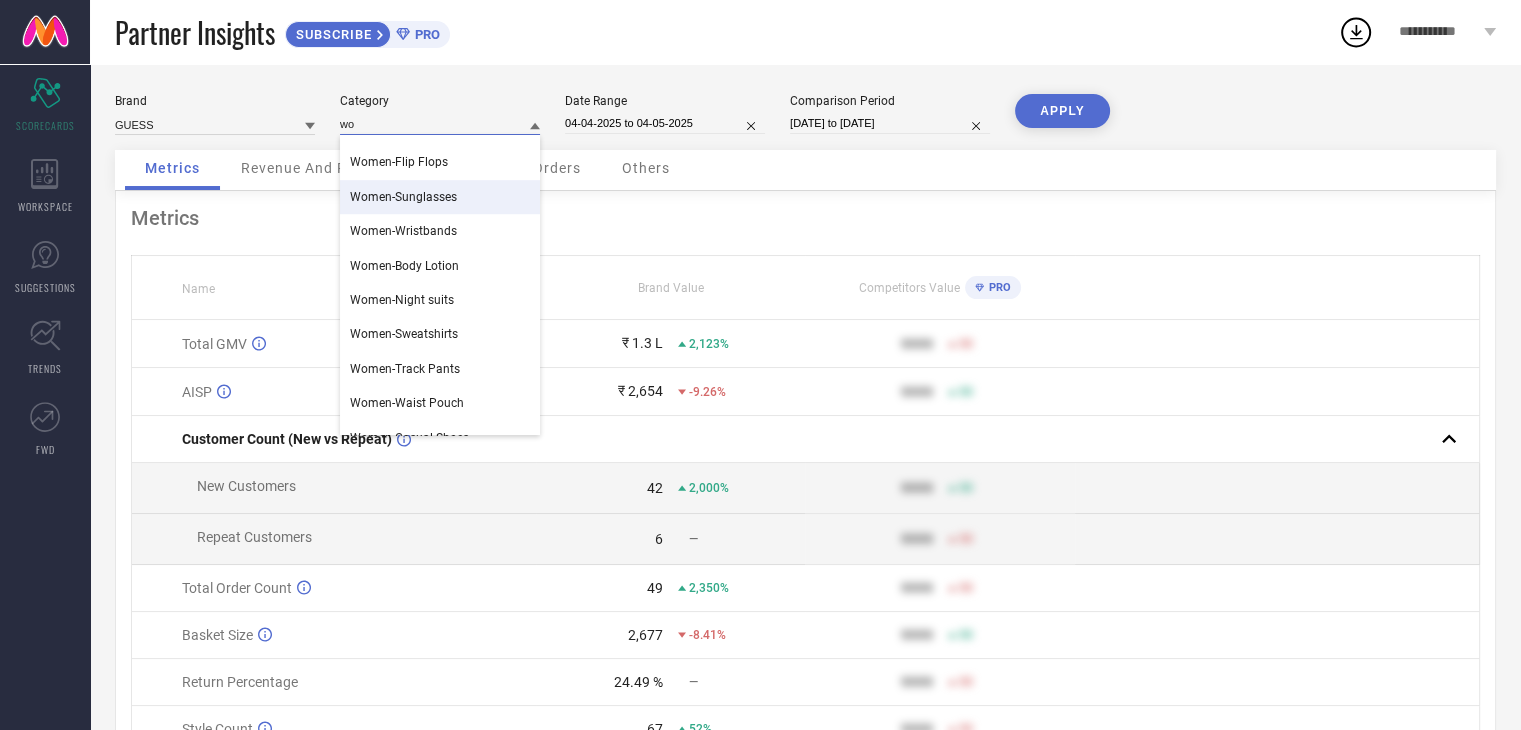type on "wo" 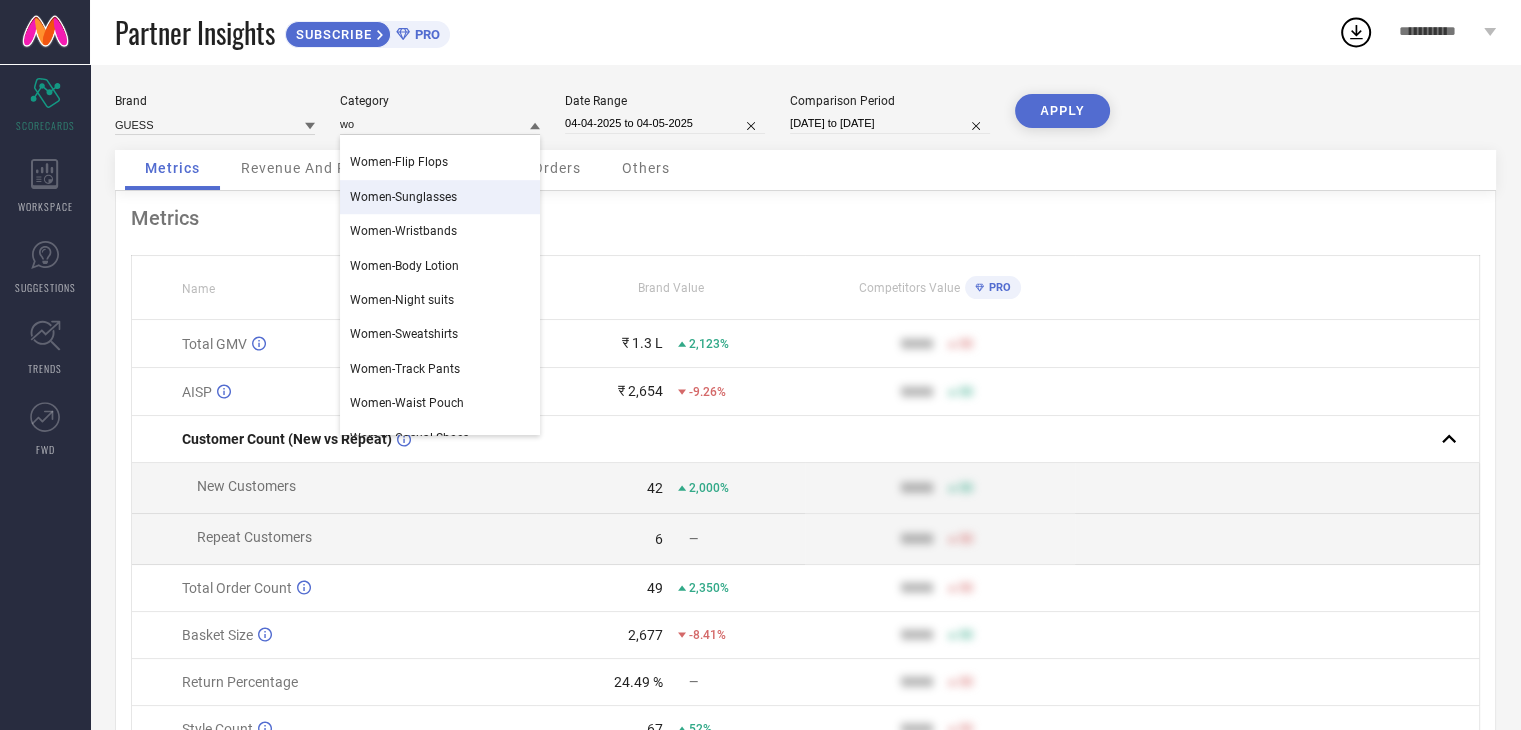 click on "Women-Sunglasses" at bounding box center [403, 197] 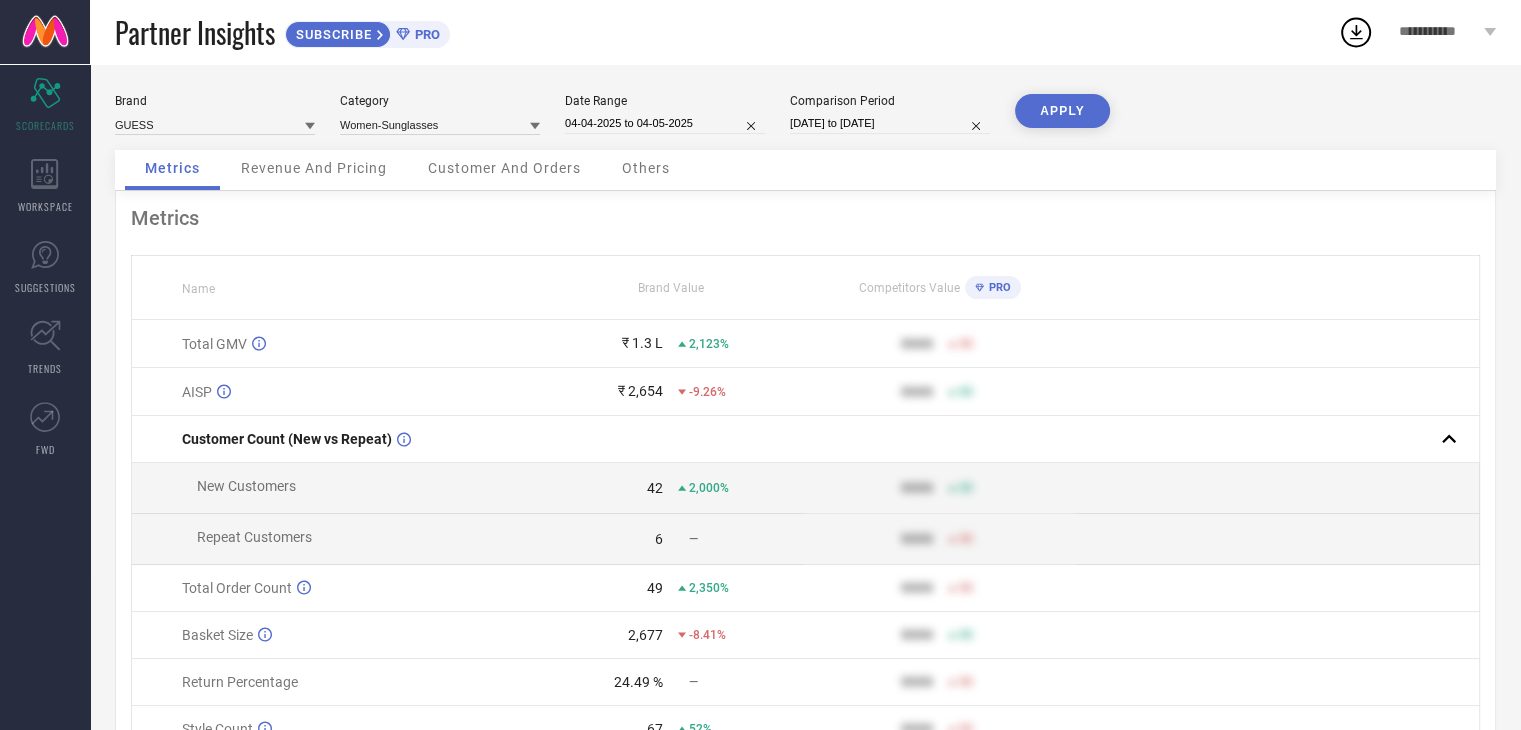 click on "APPLY" at bounding box center [1062, 111] 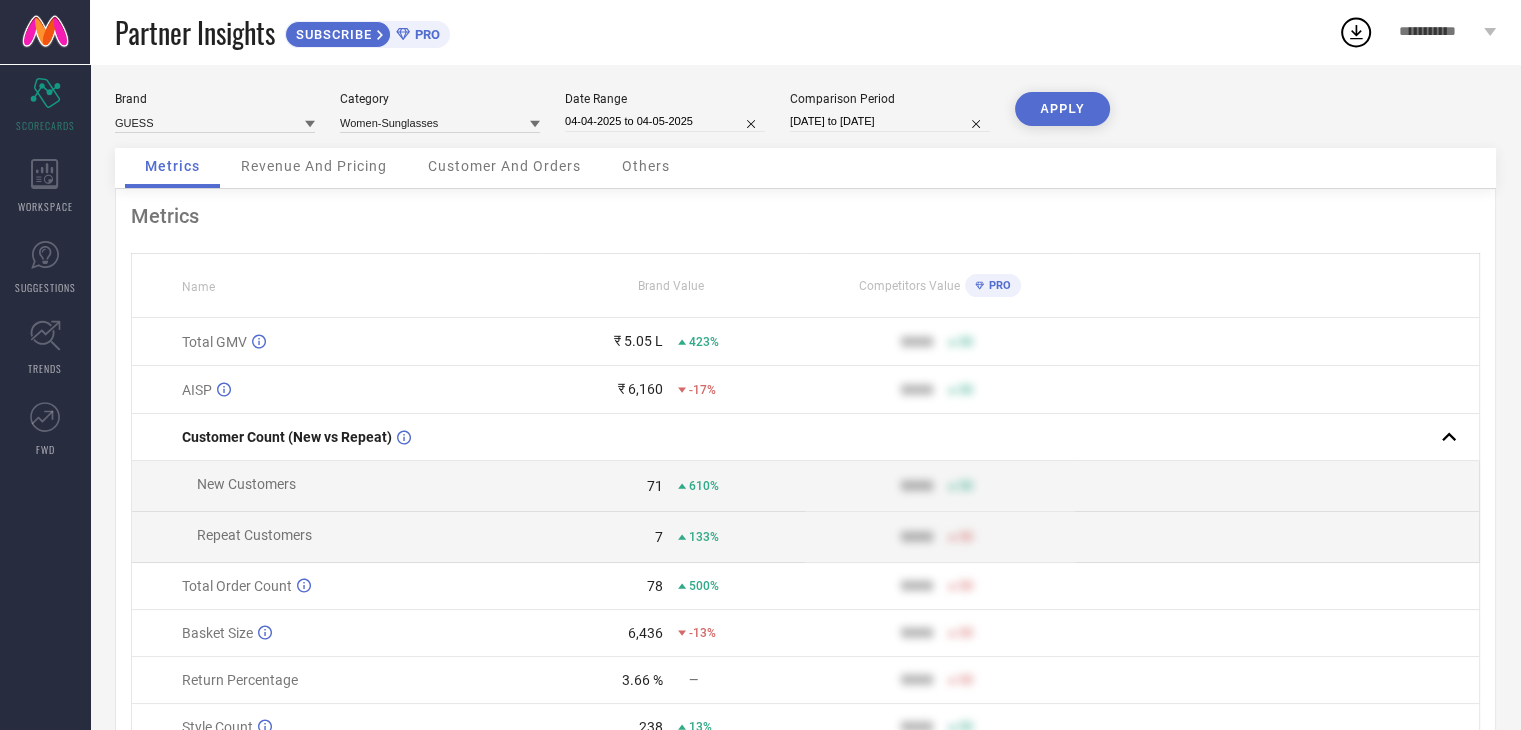 scroll, scrollTop: 0, scrollLeft: 0, axis: both 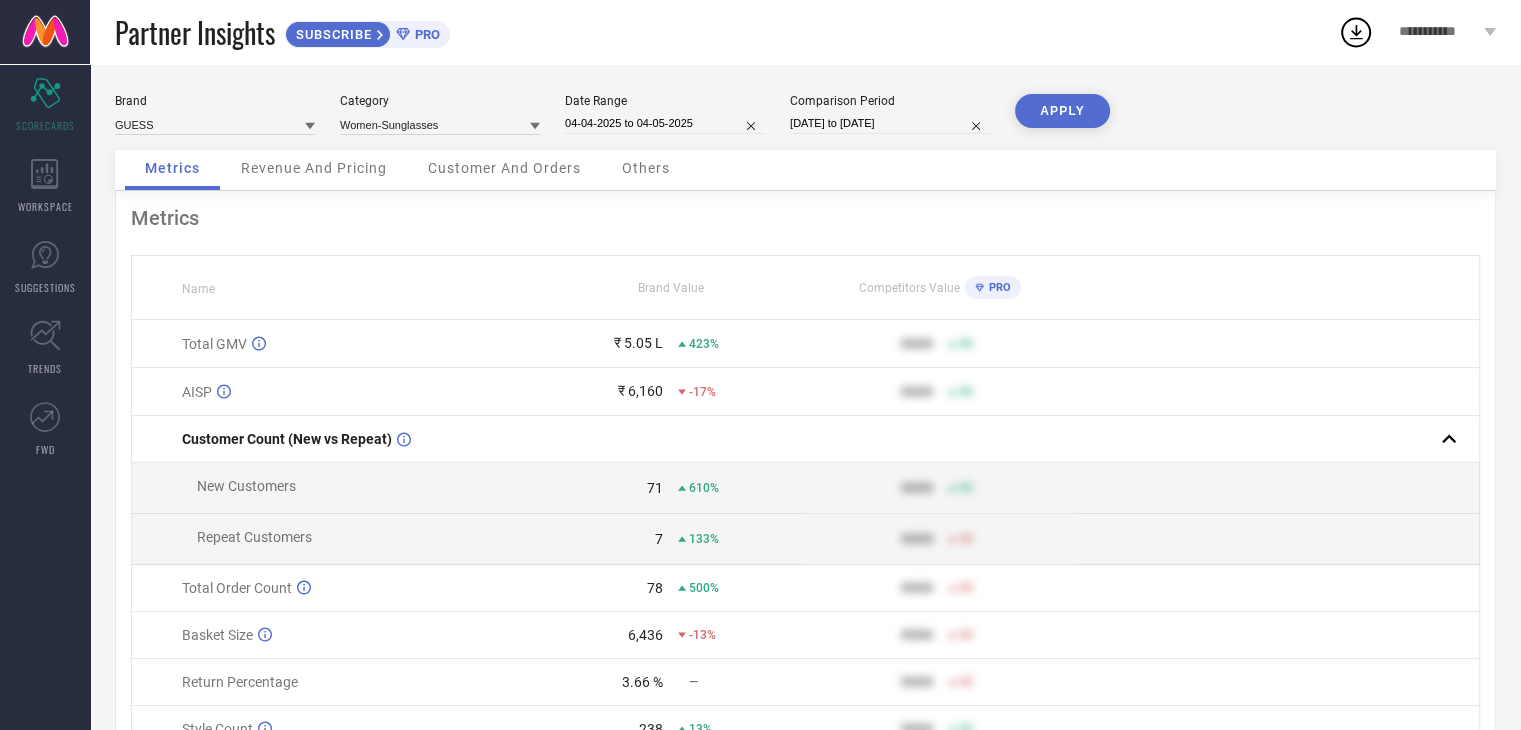 click on "Revenue And Pricing" at bounding box center (314, 168) 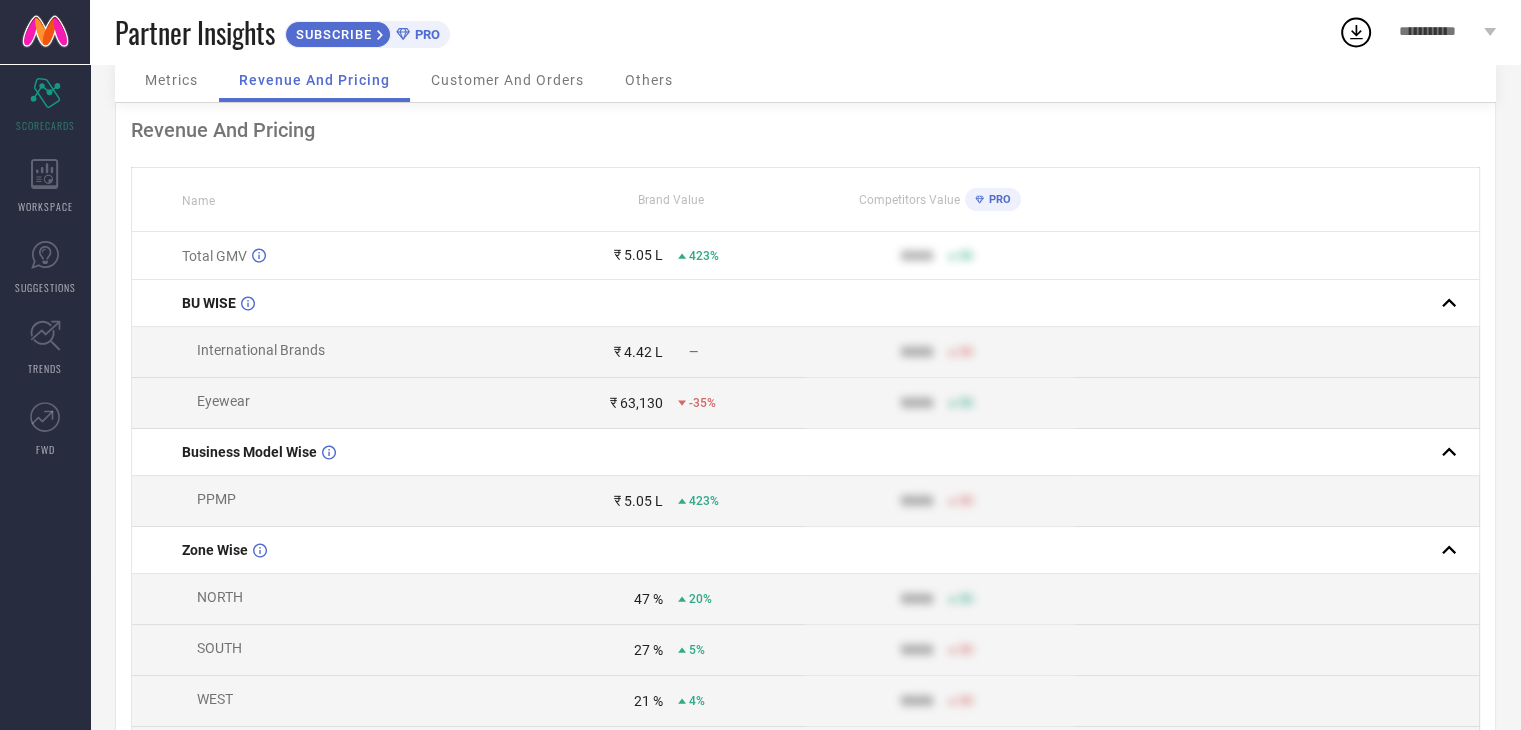 scroll, scrollTop: 0, scrollLeft: 0, axis: both 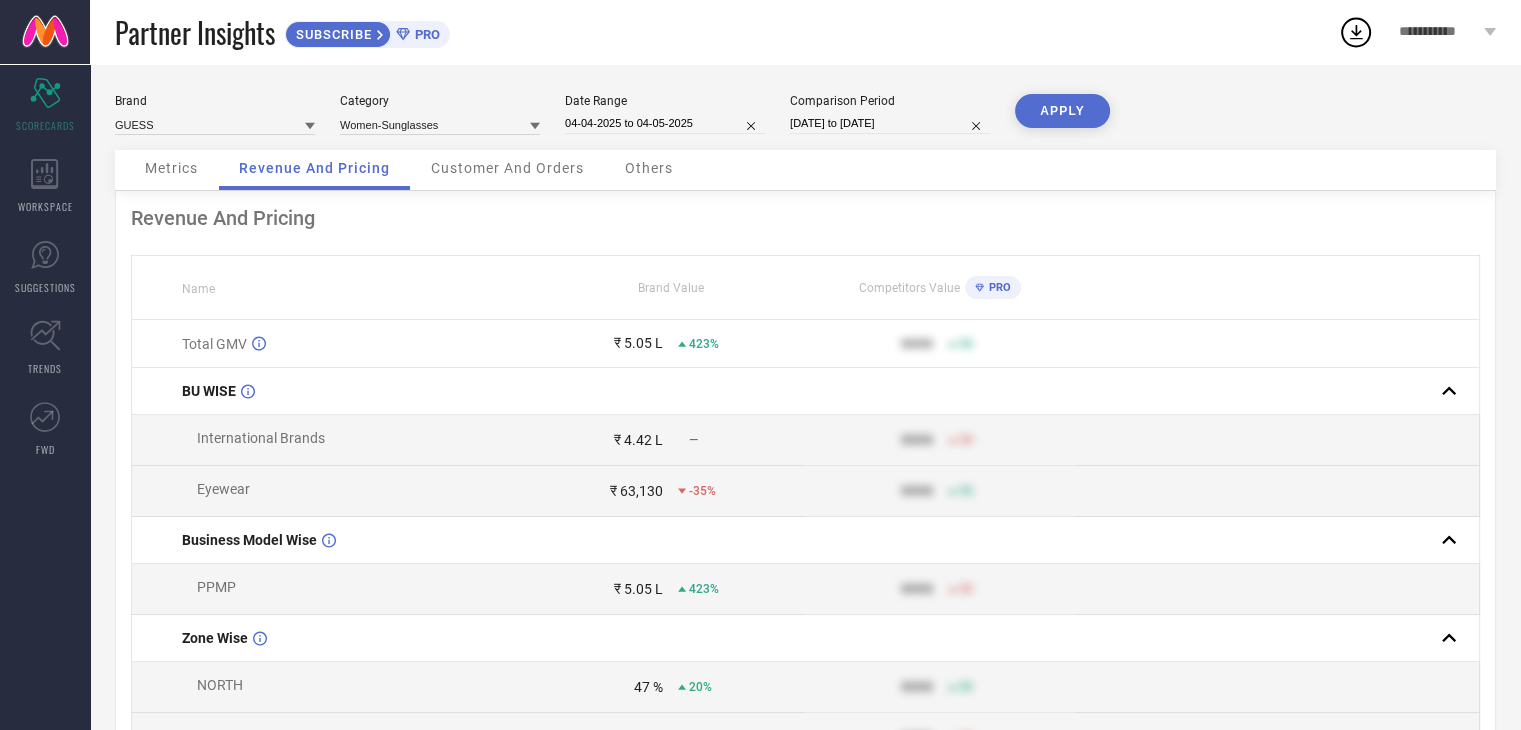 click on "Customer And Orders" at bounding box center [507, 170] 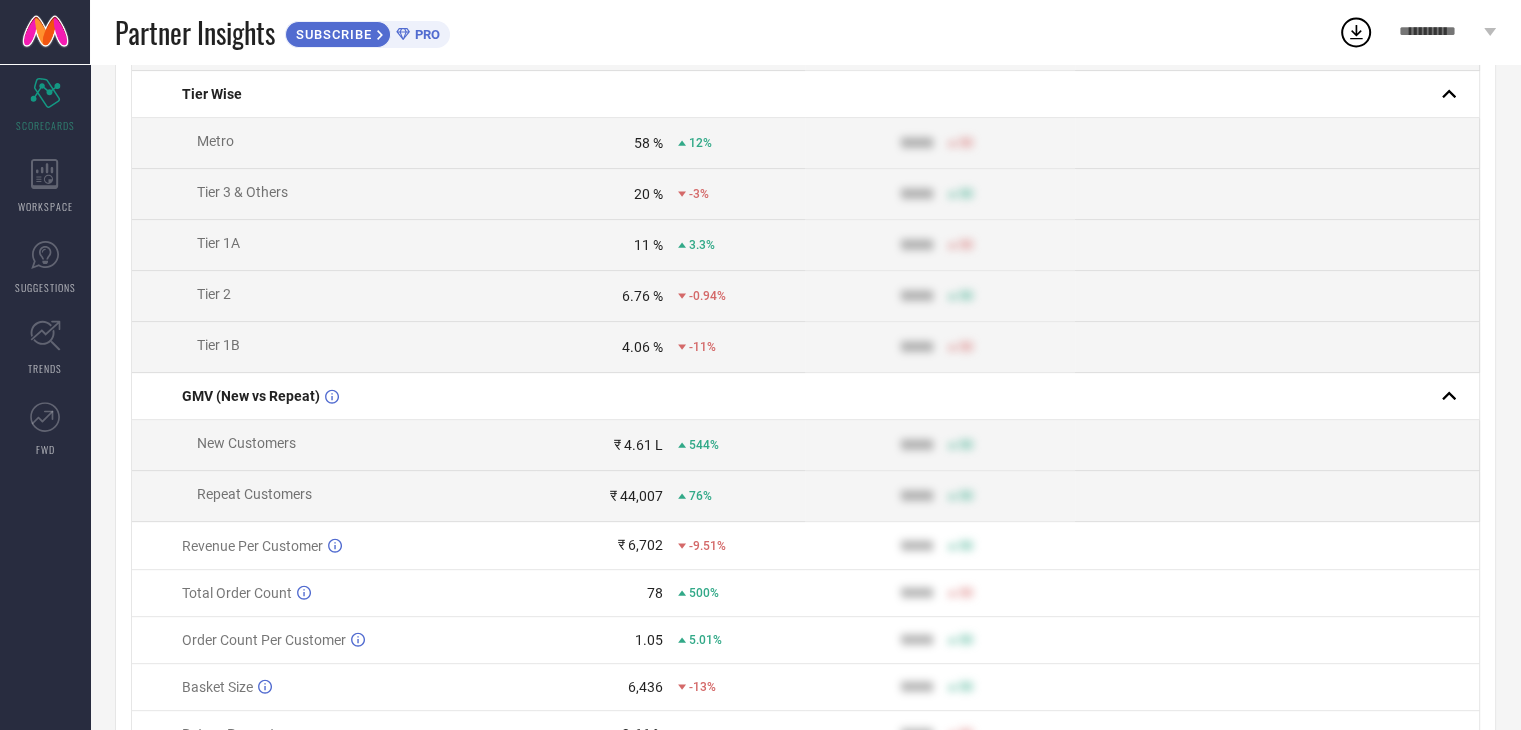 scroll, scrollTop: 100, scrollLeft: 0, axis: vertical 